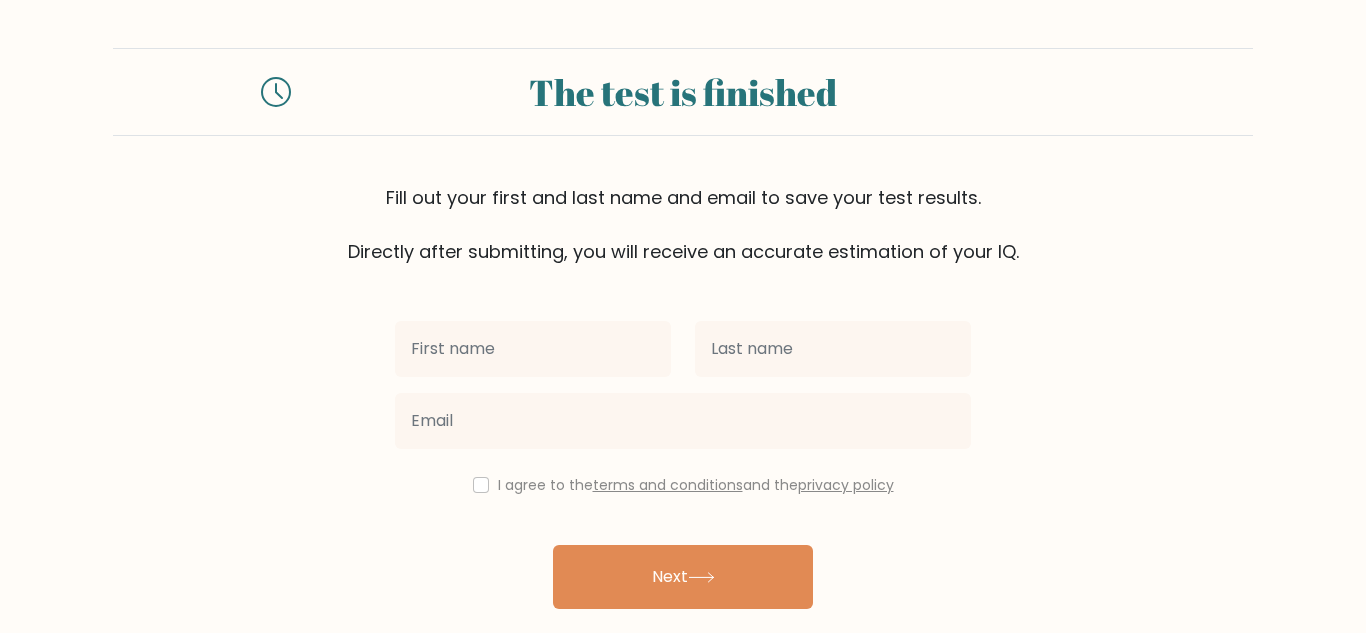 scroll, scrollTop: 0, scrollLeft: 0, axis: both 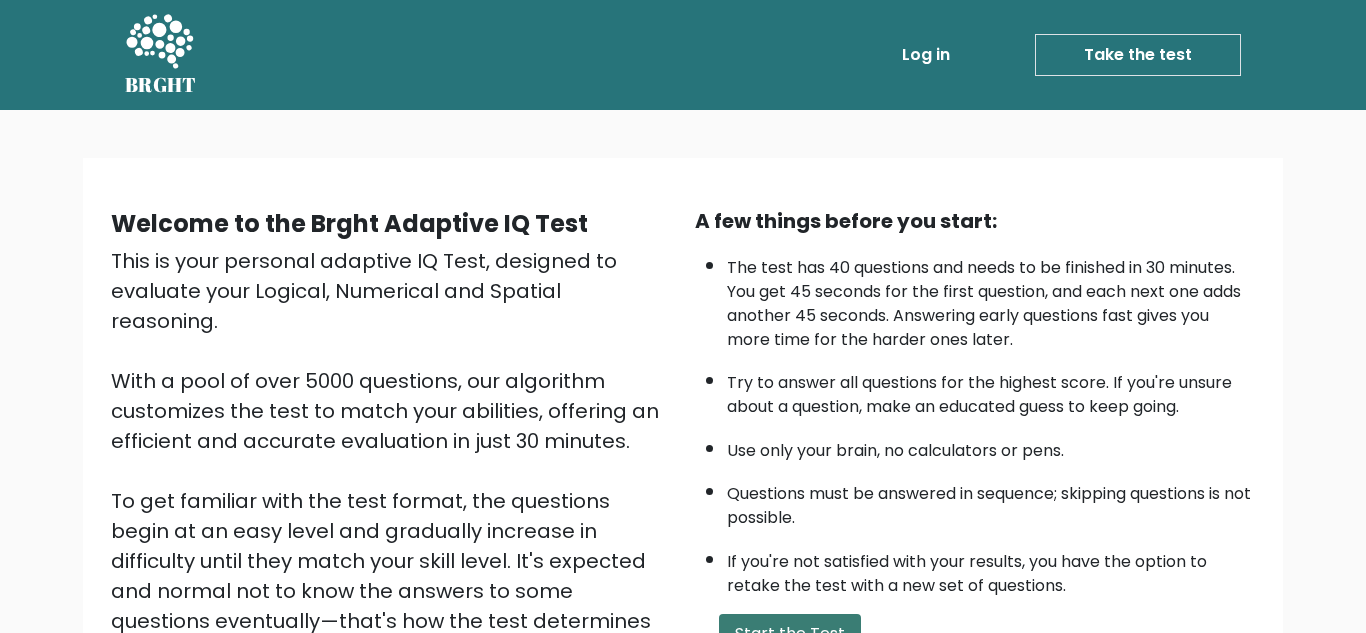 click on "Start the Test" at bounding box center (790, 634) 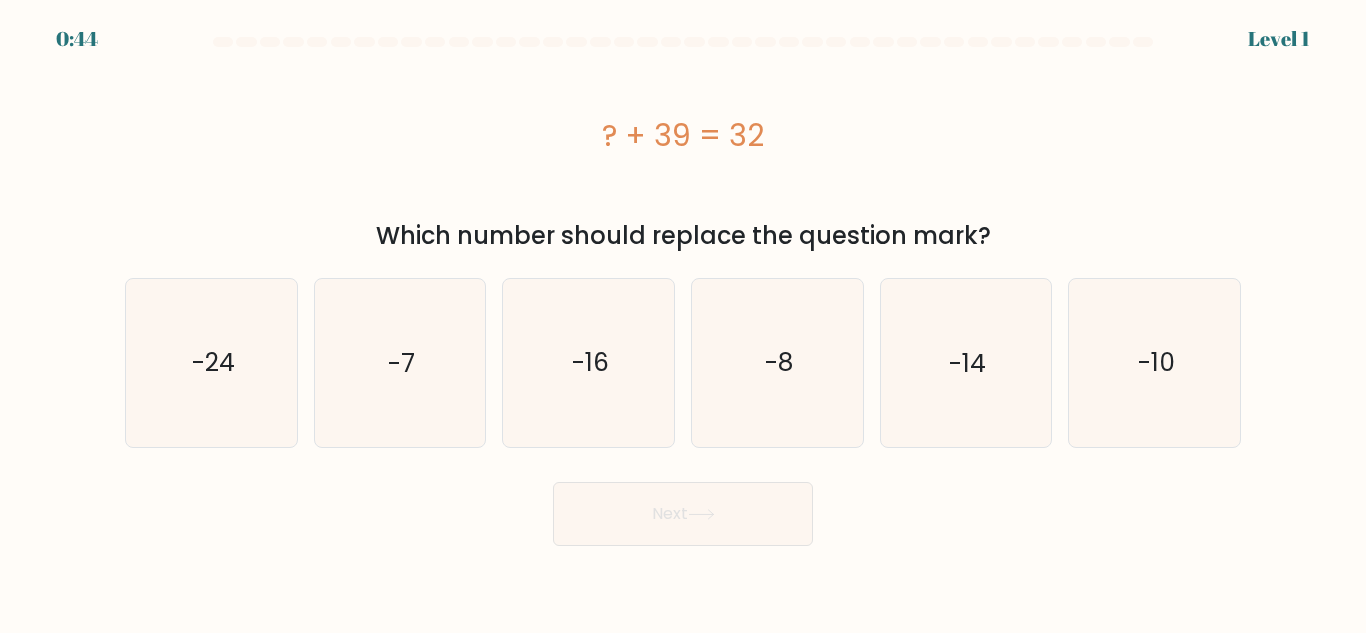 scroll, scrollTop: 0, scrollLeft: 0, axis: both 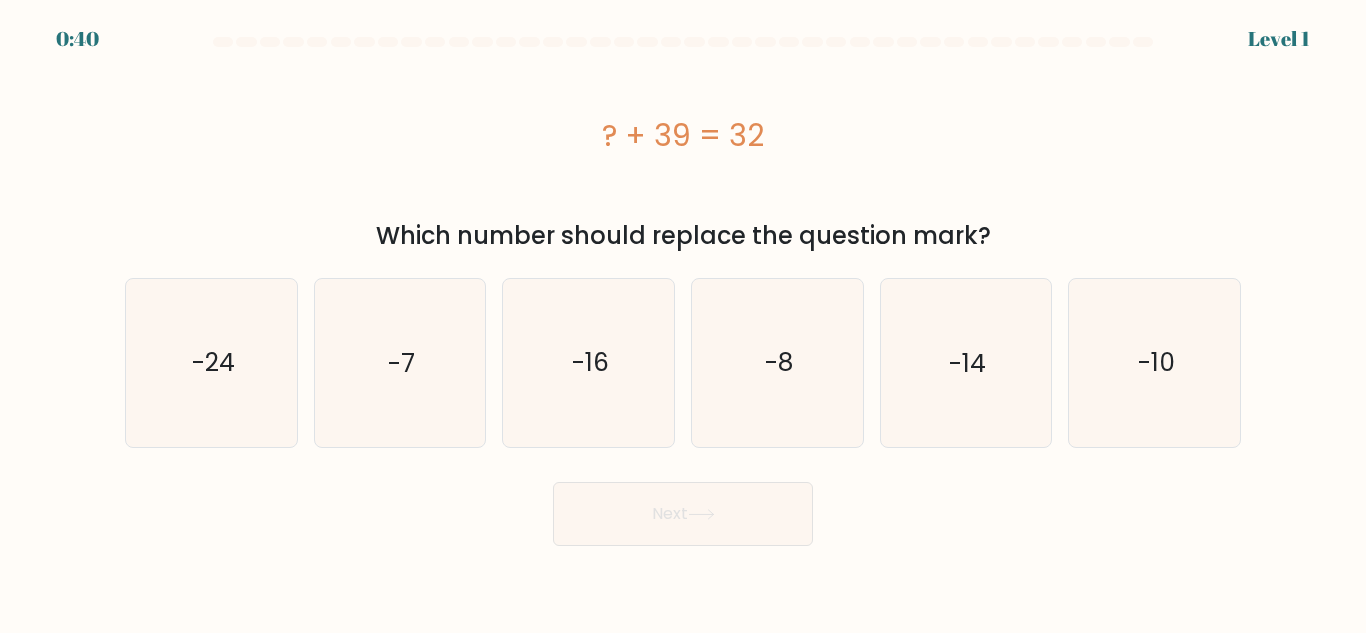click on "0:40
Level 1
a." at bounding box center [683, 316] 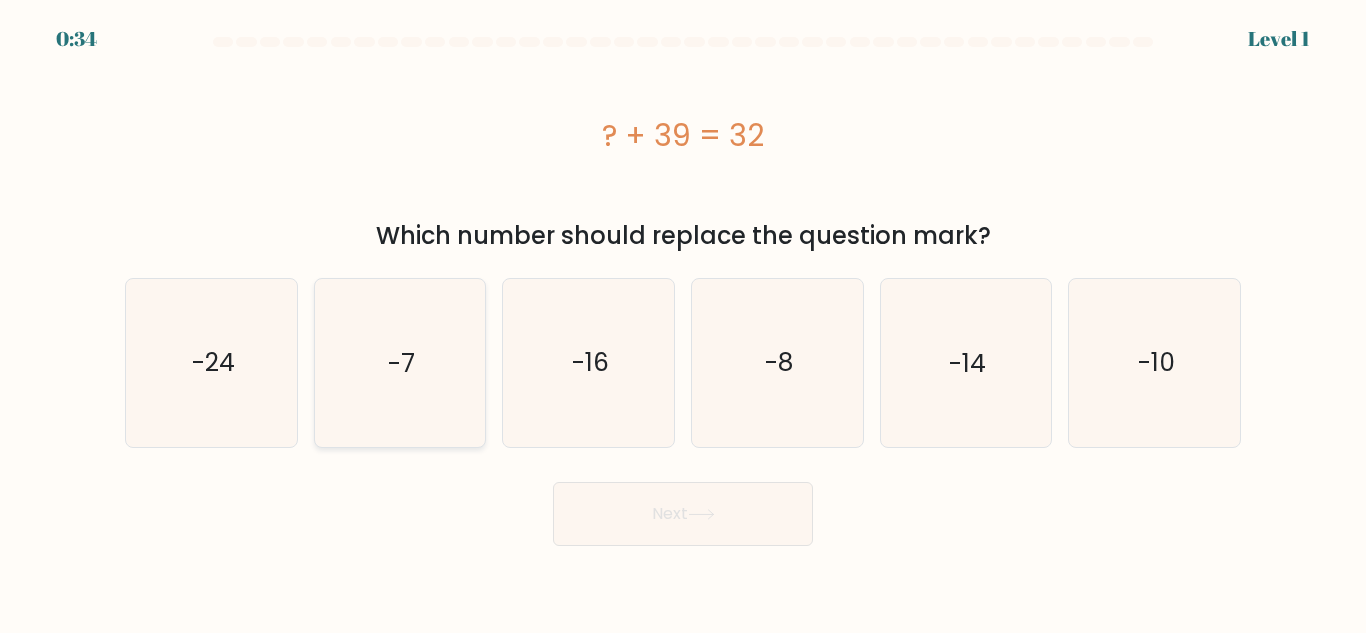 click on "-7" 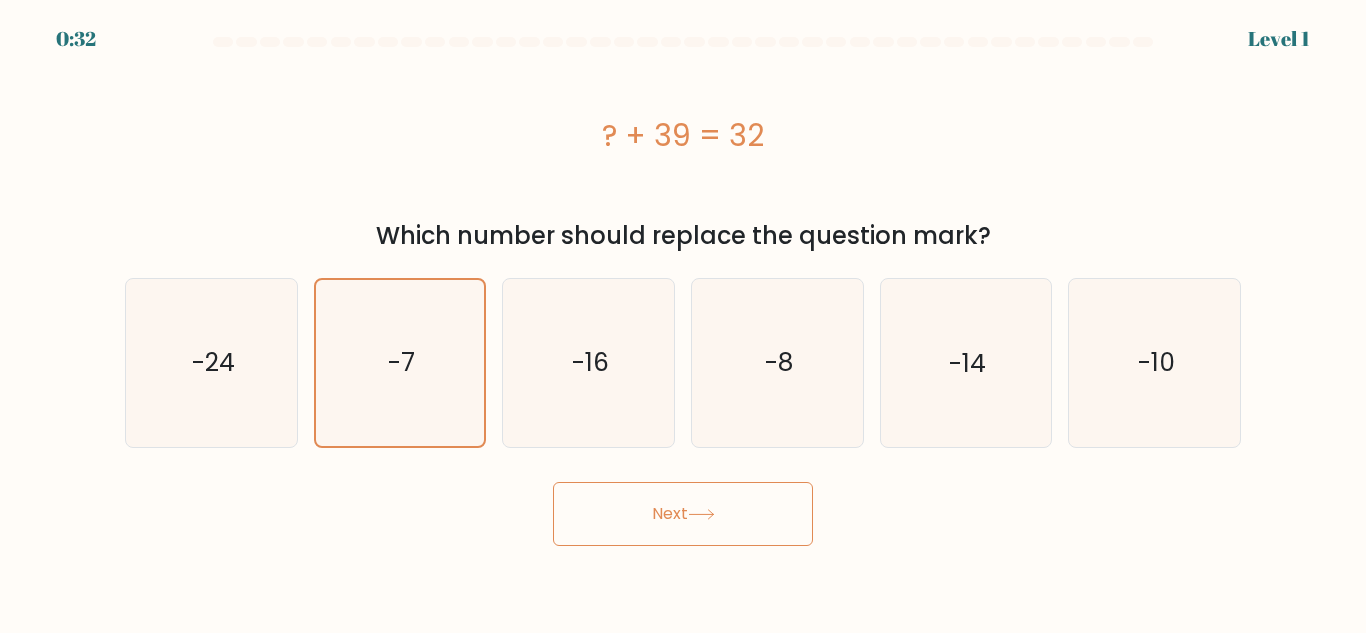 click on "Next" at bounding box center [683, 514] 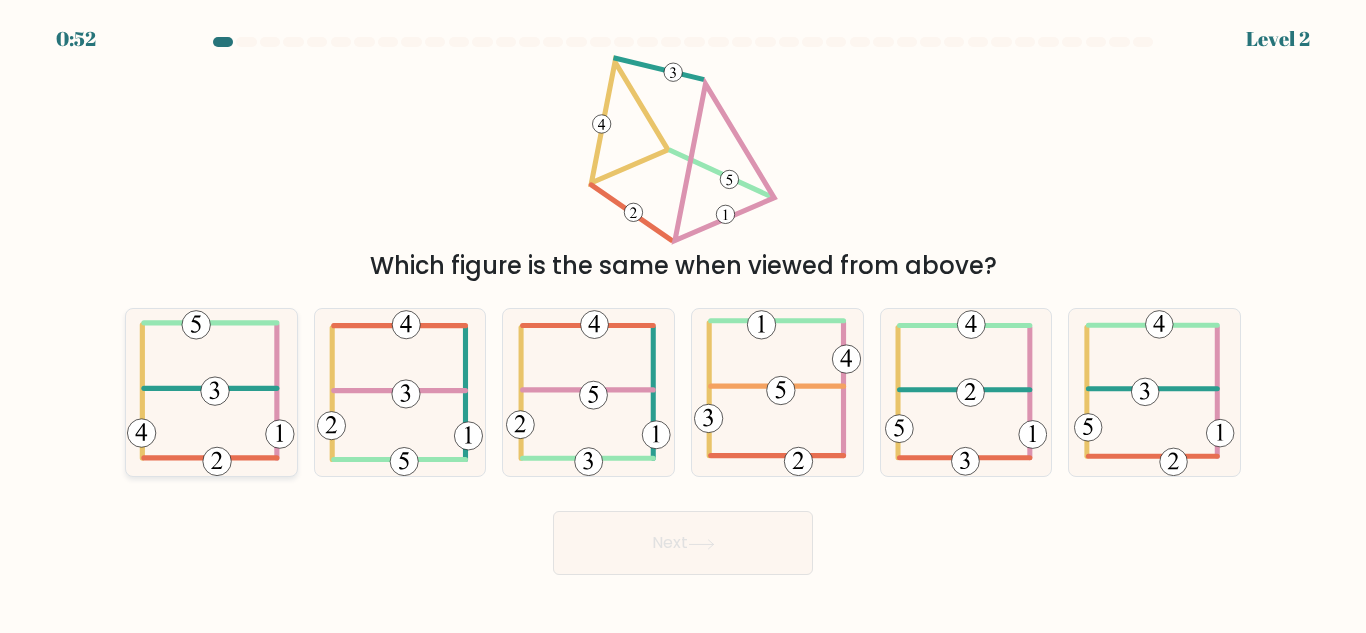 click 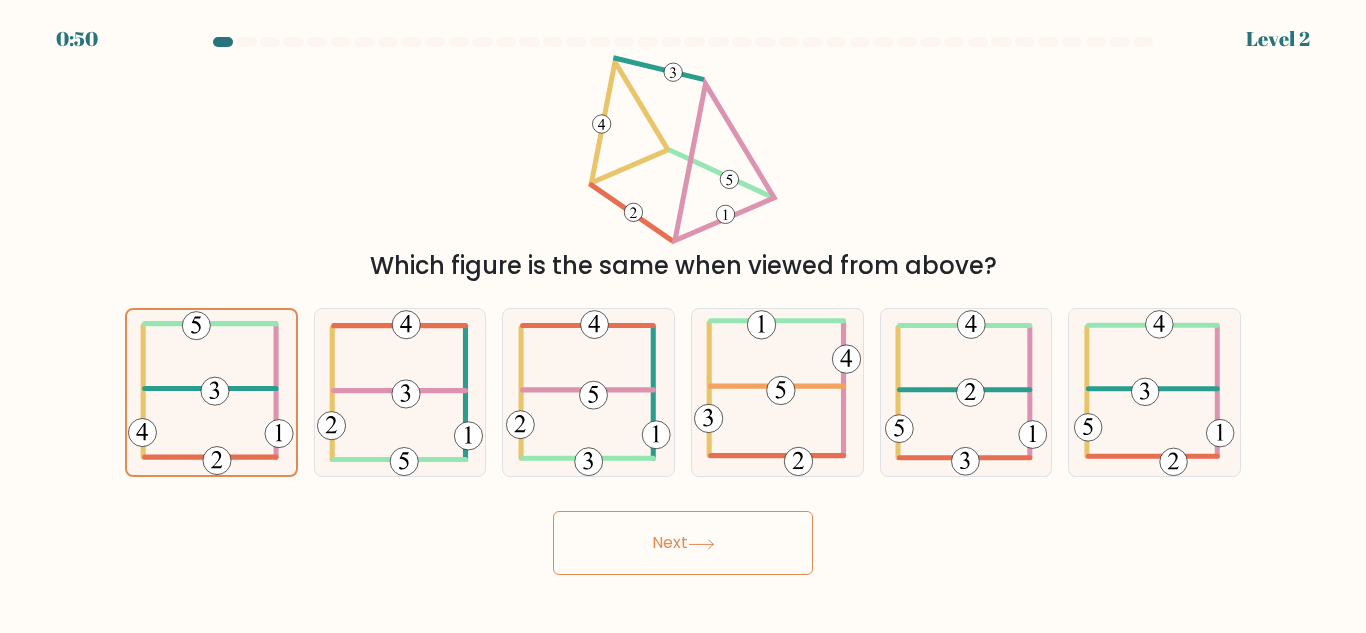 click on "Next" at bounding box center [683, 543] 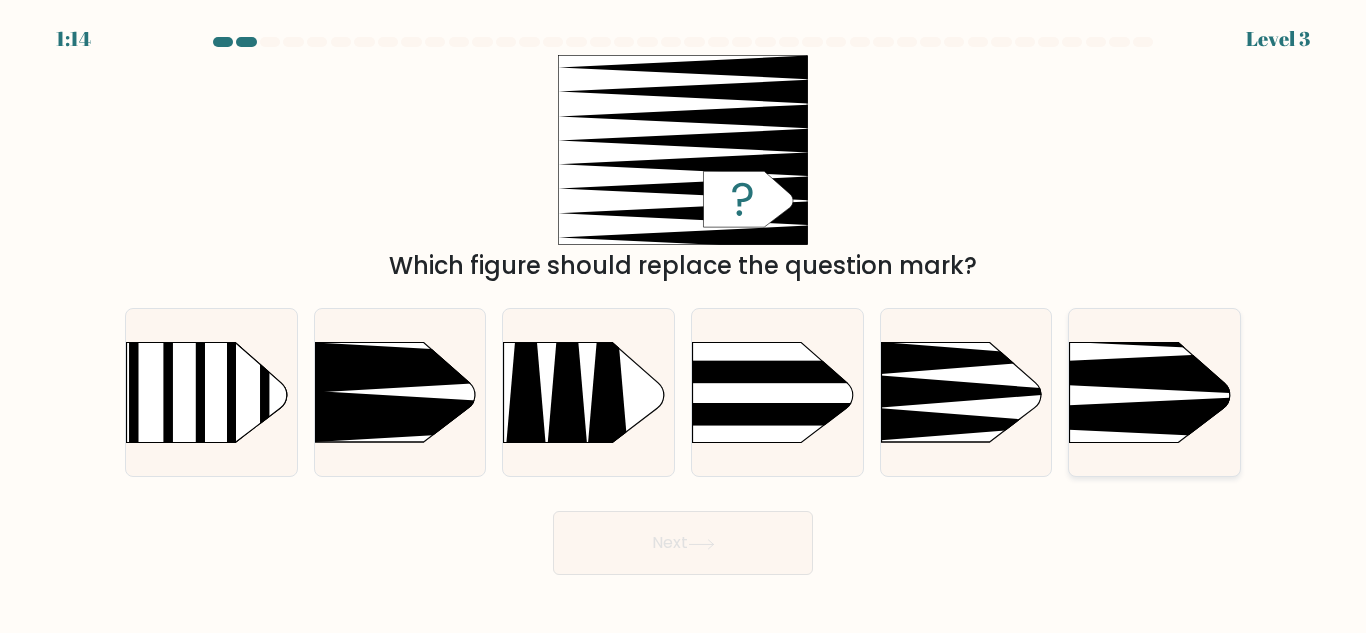 click 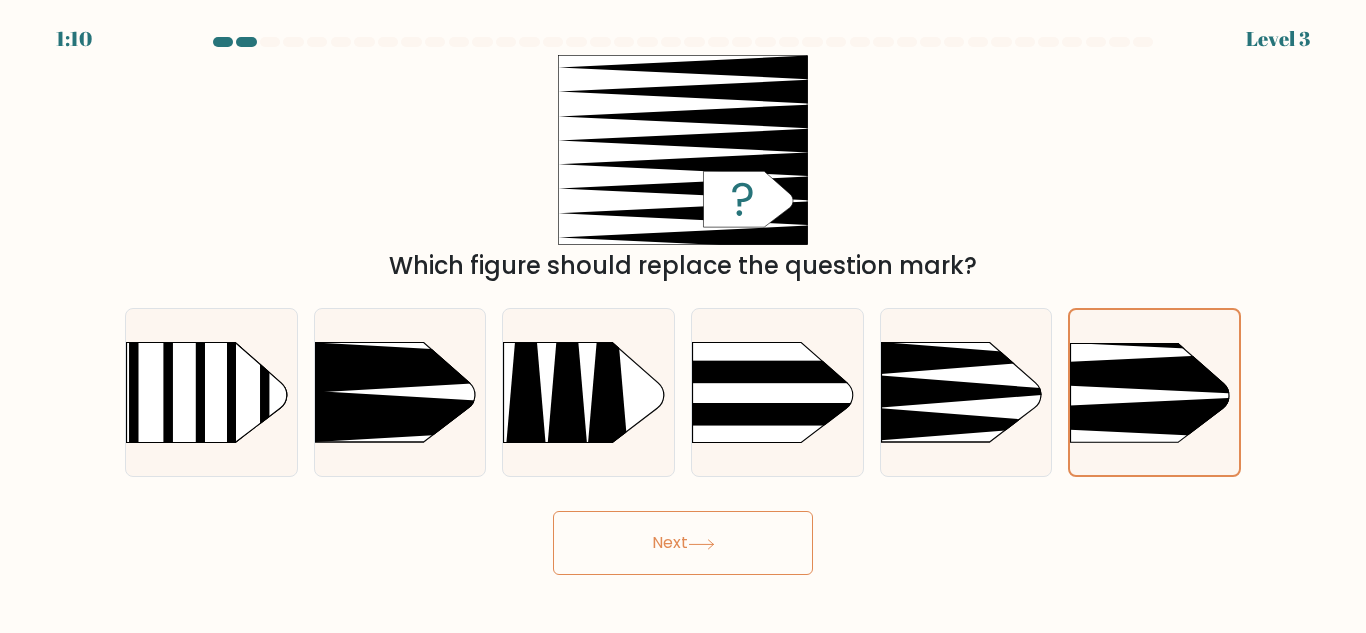 click on "Next" at bounding box center (683, 543) 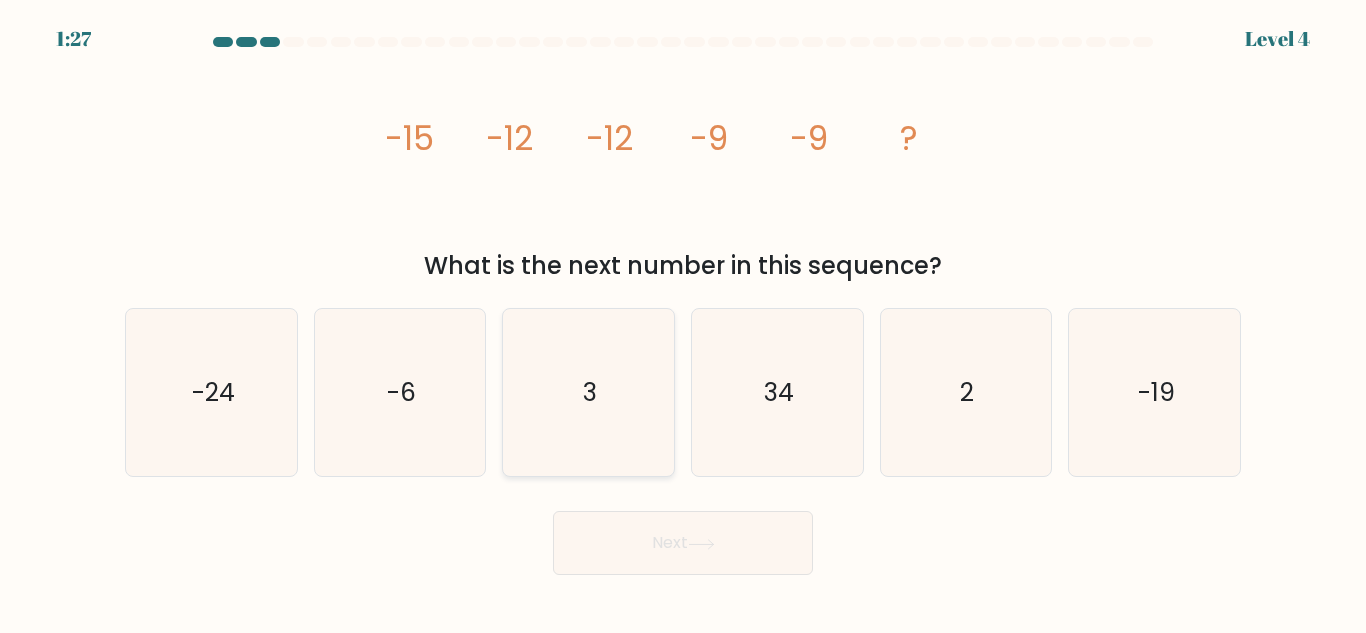 click on "3" 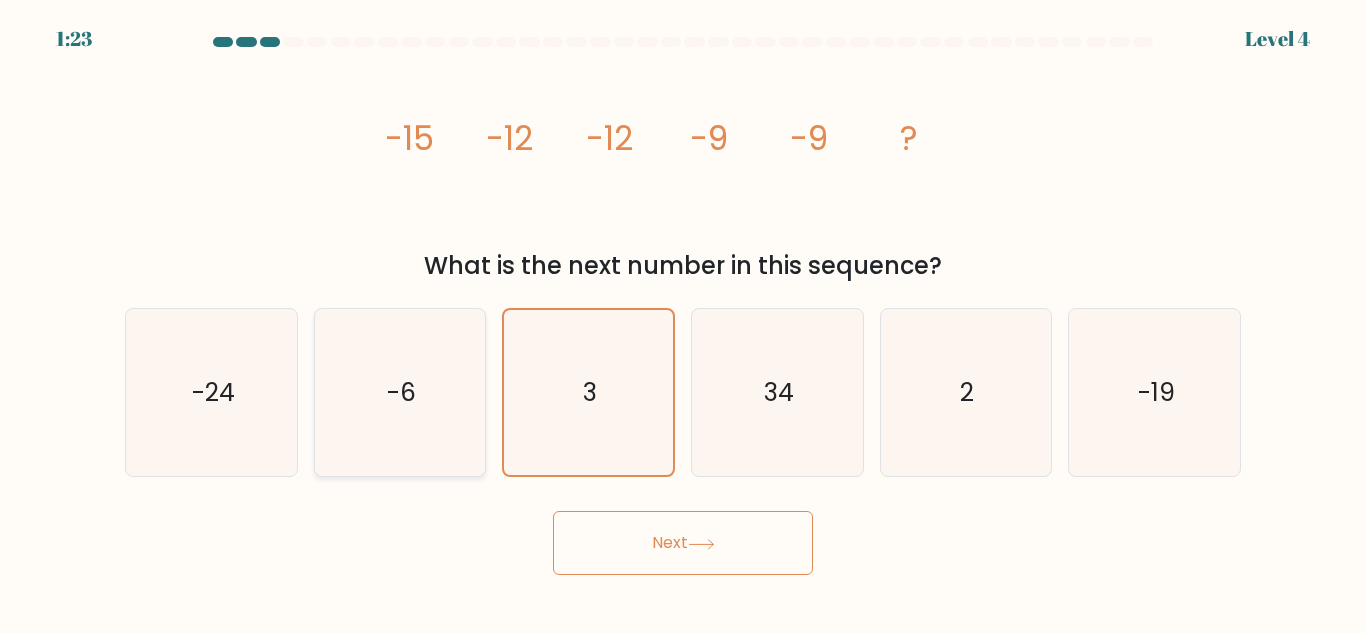 click on "-6" 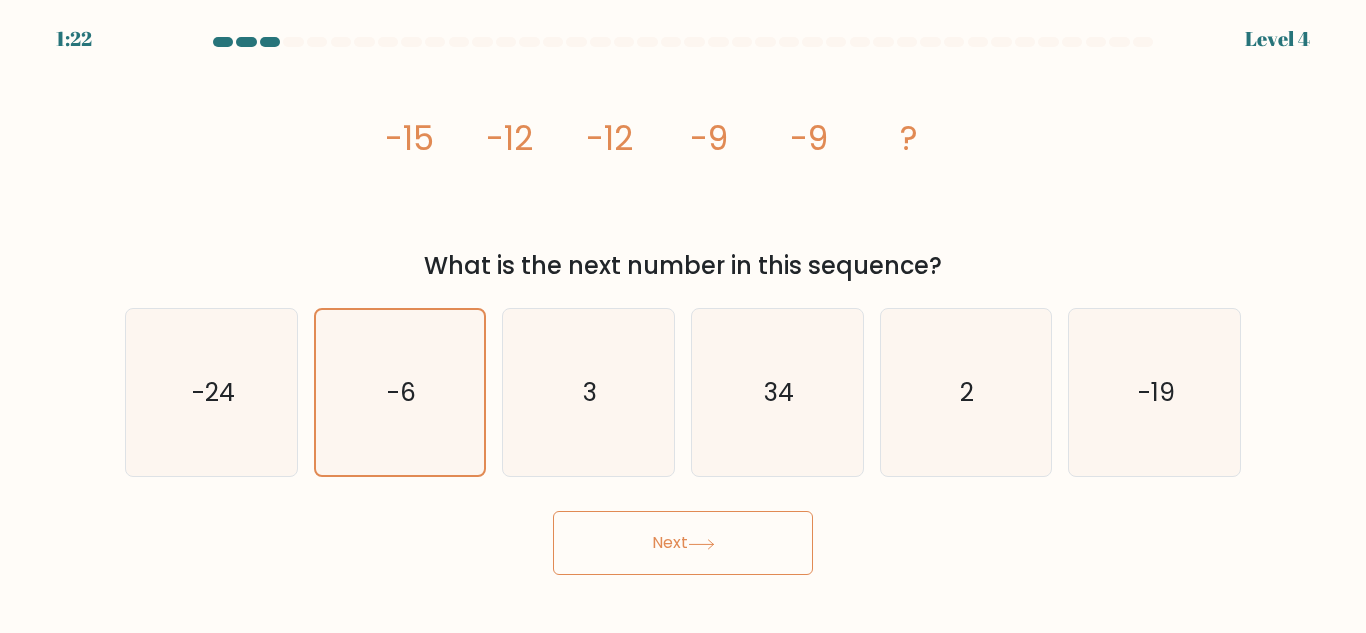 click 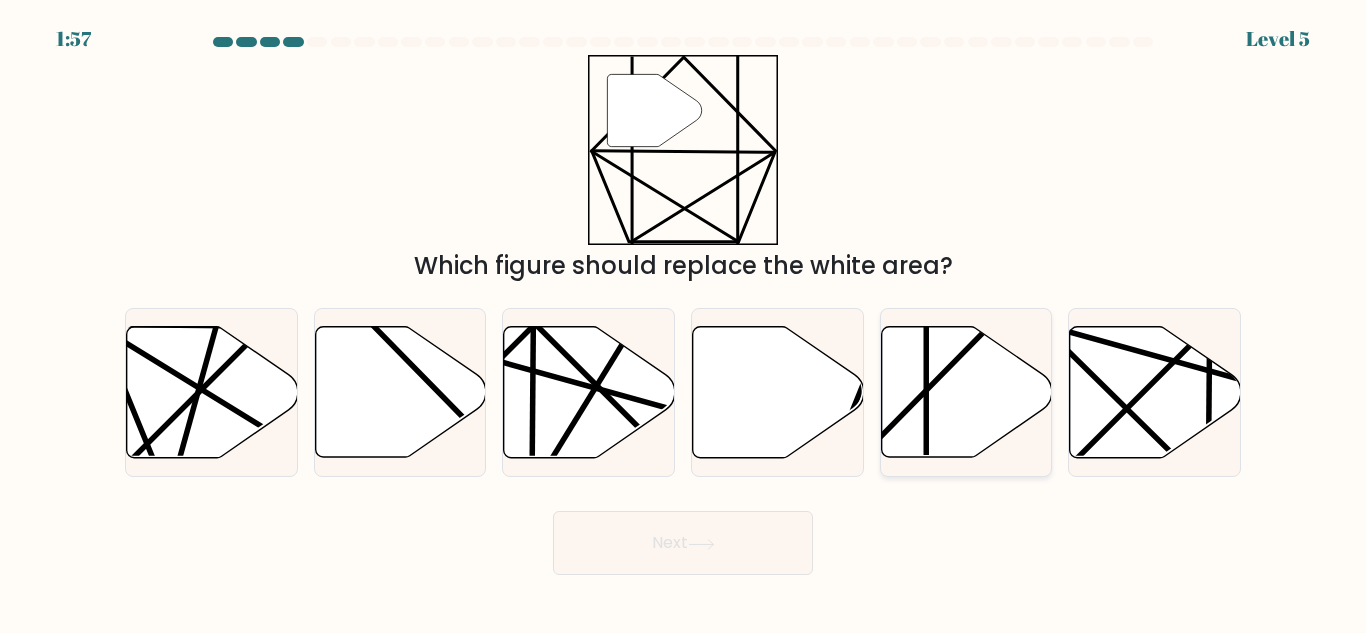 click 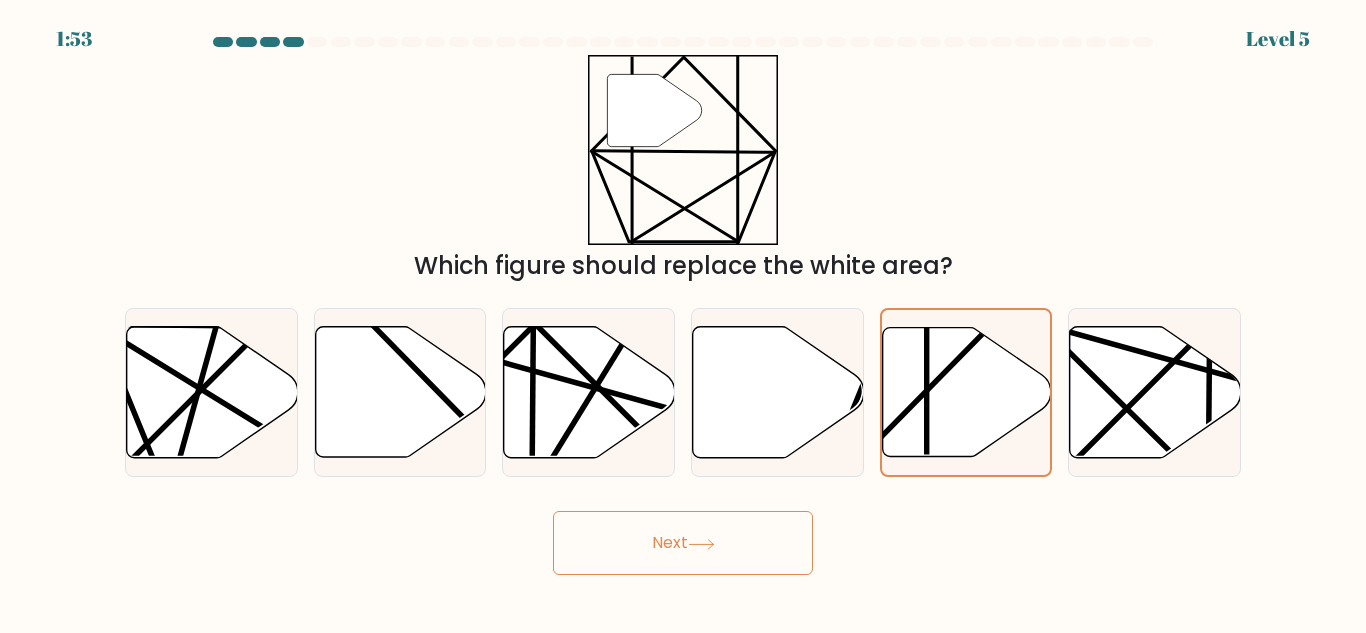 click on "Next" at bounding box center (683, 543) 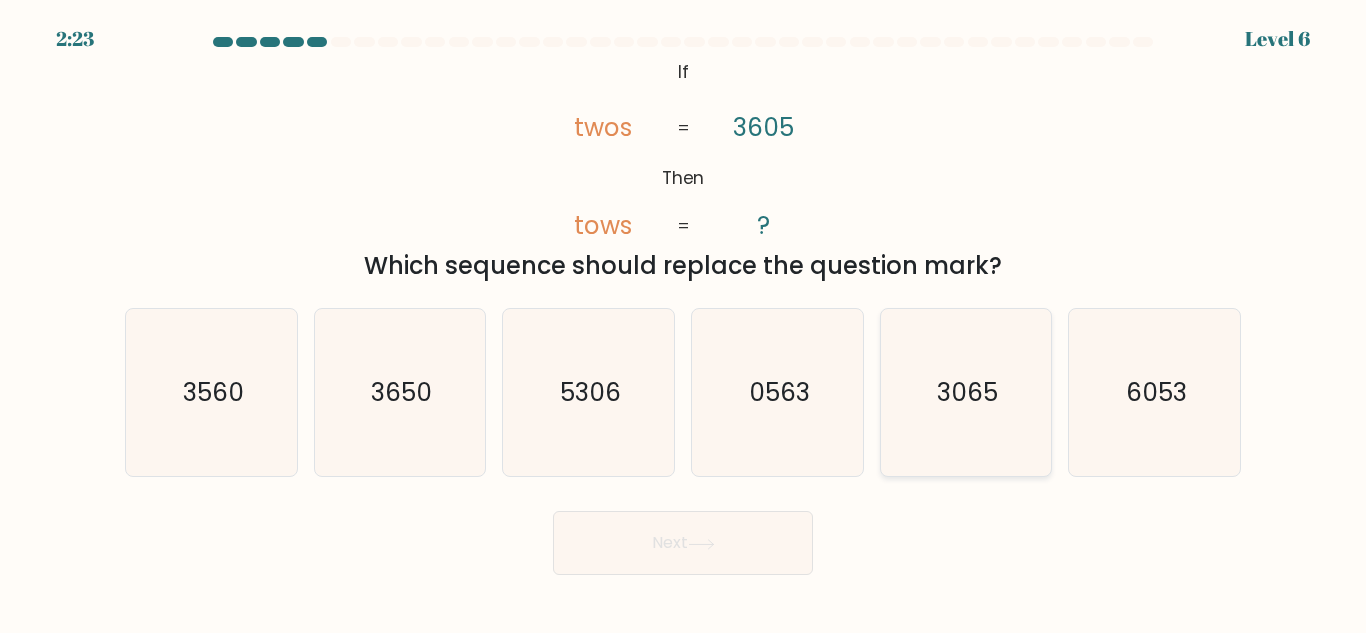 click on "3065" 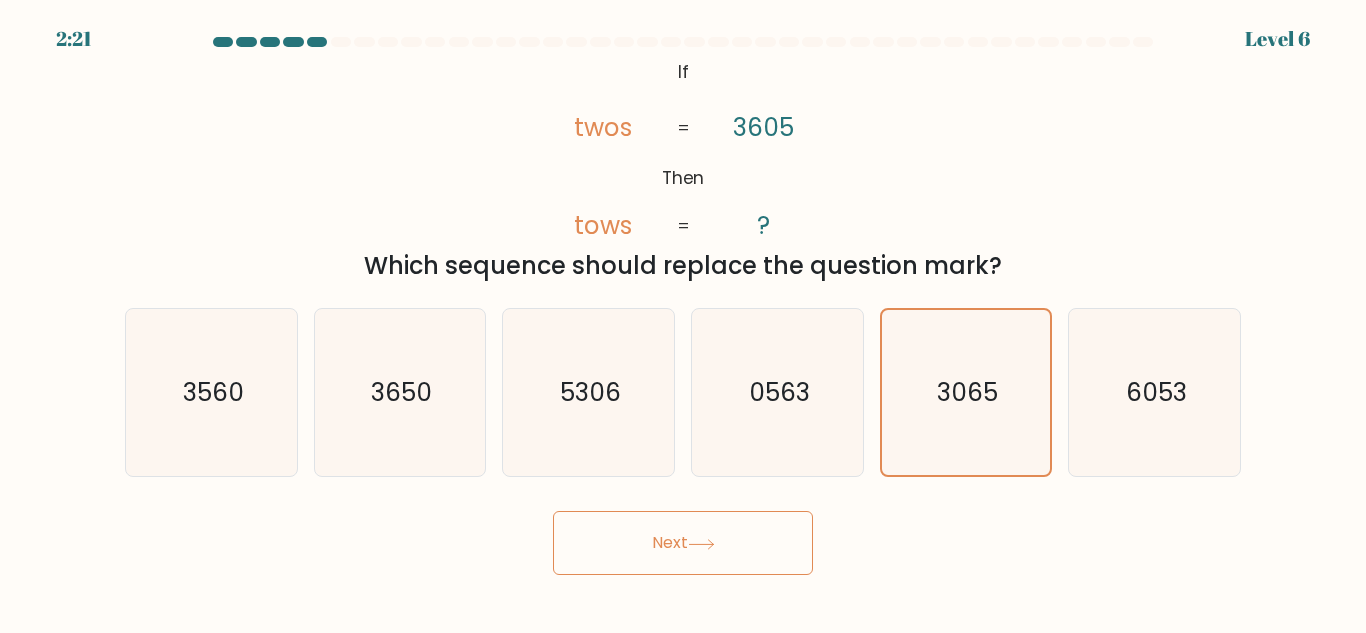 click on "Next" at bounding box center [683, 543] 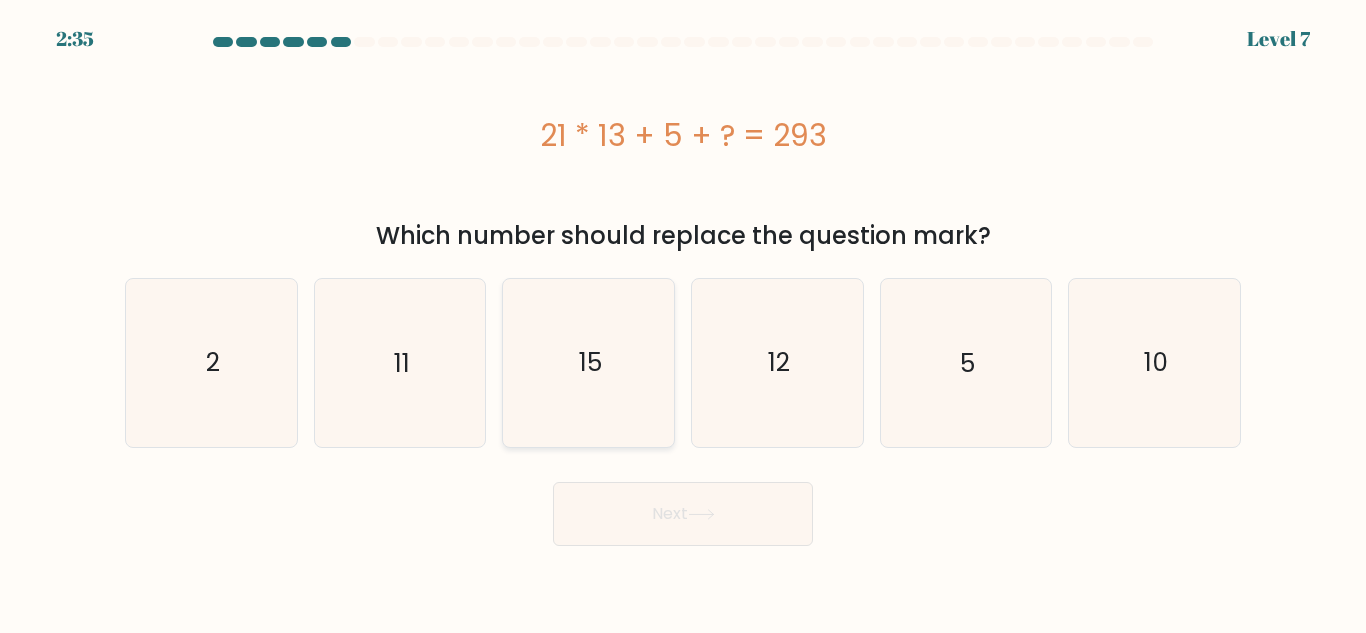 click on "15" 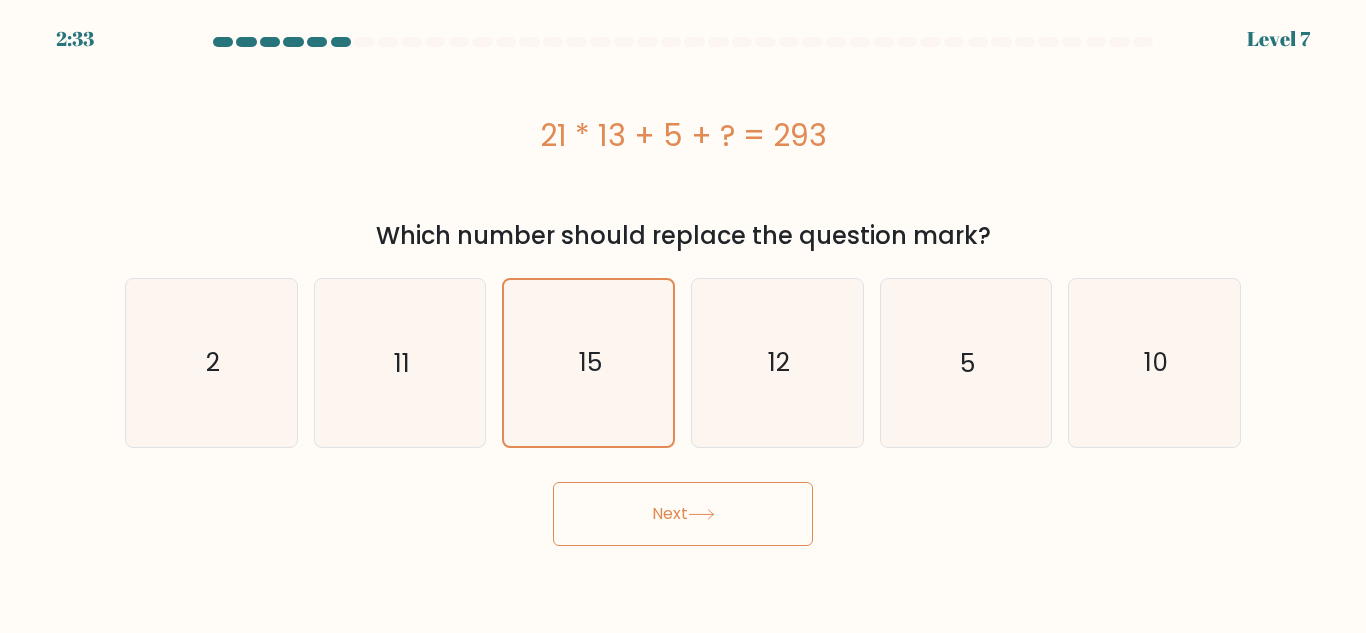 click on "Next" at bounding box center (683, 514) 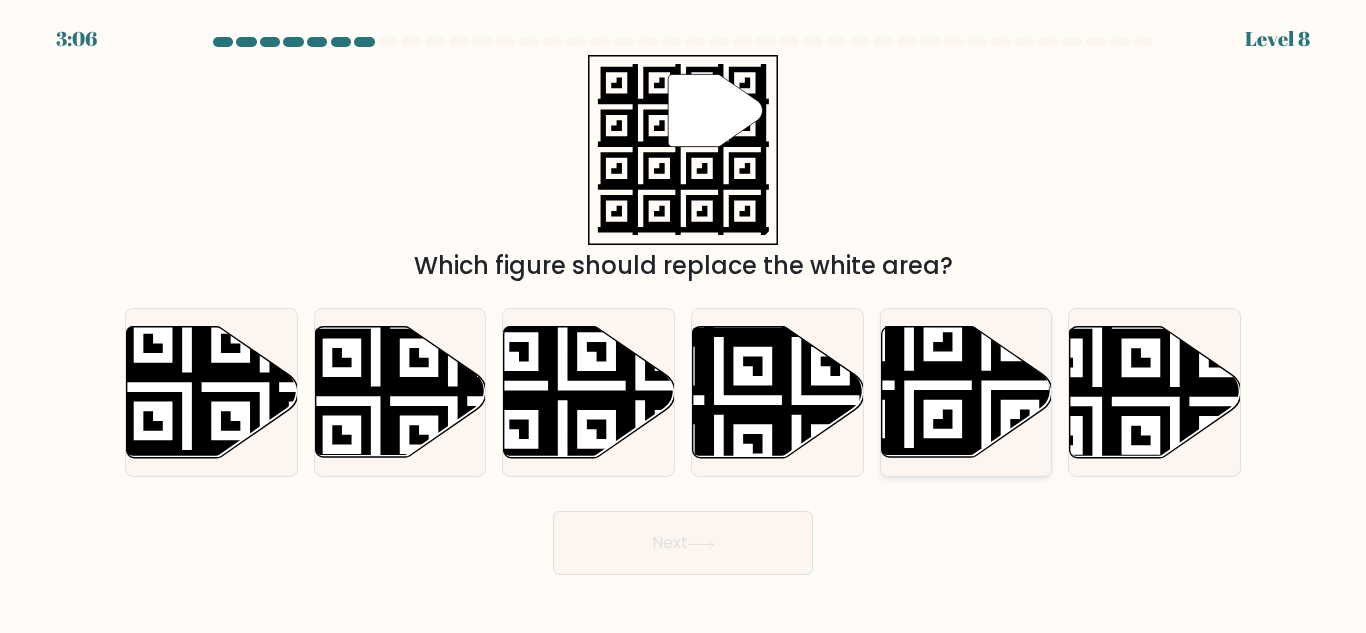 click 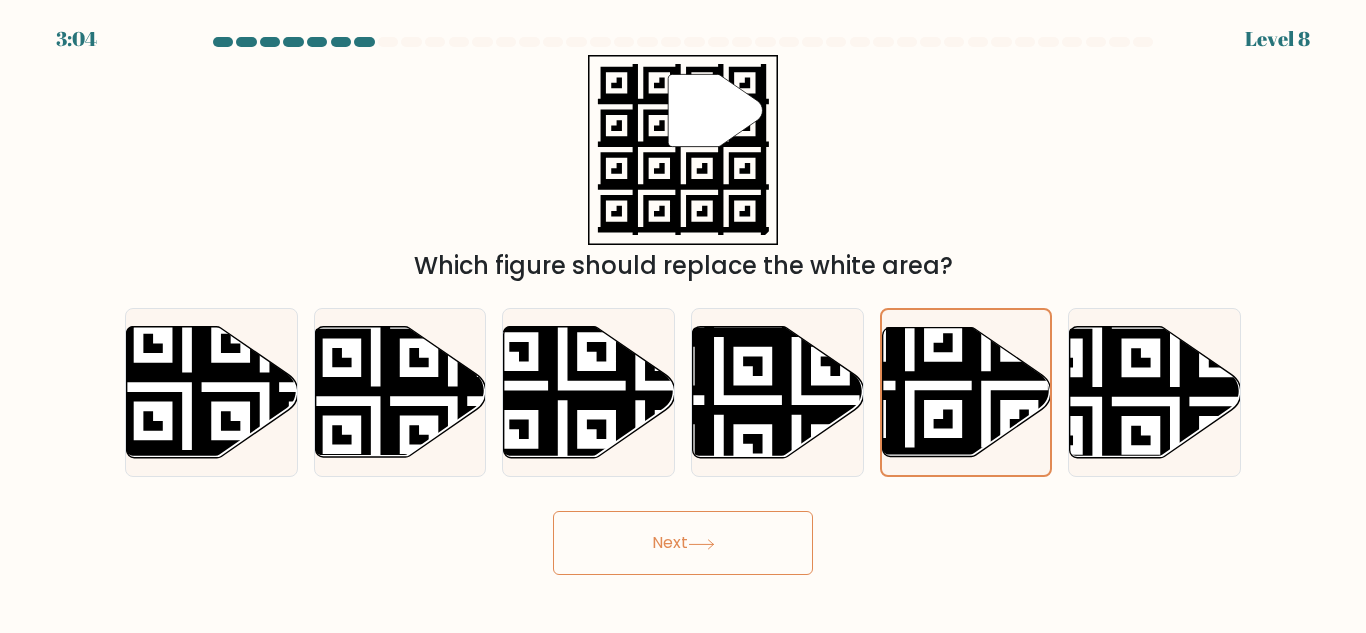 click on "Next" at bounding box center (683, 543) 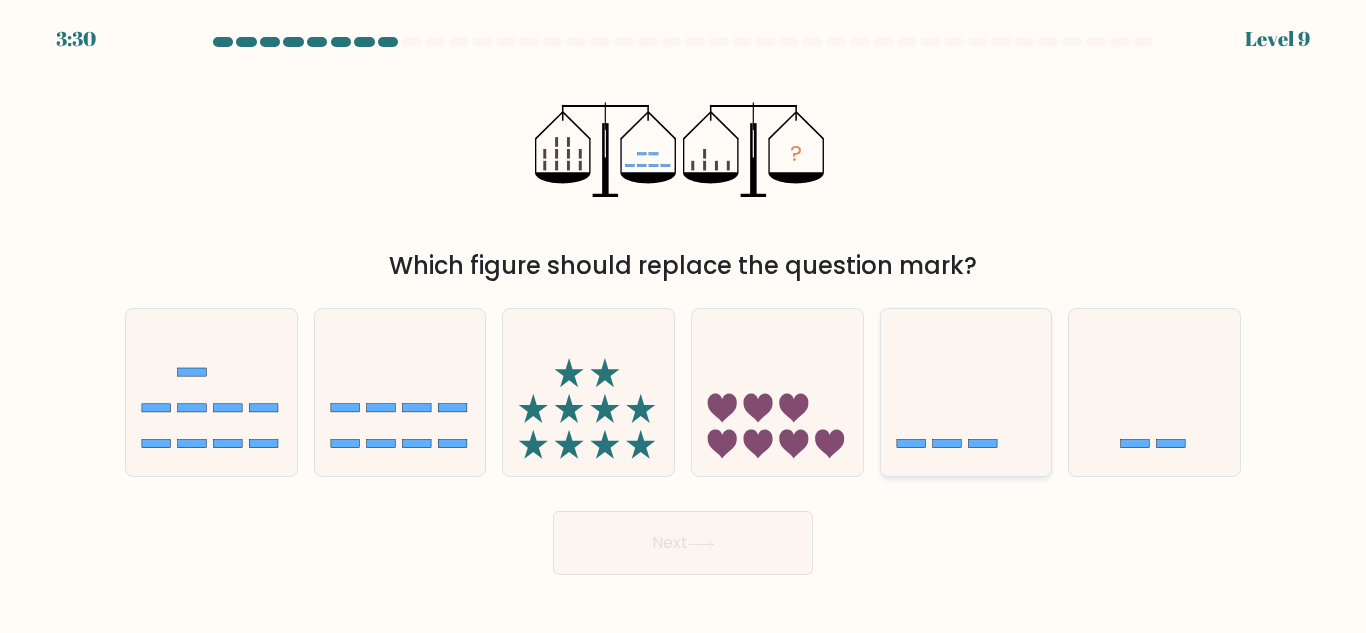 click 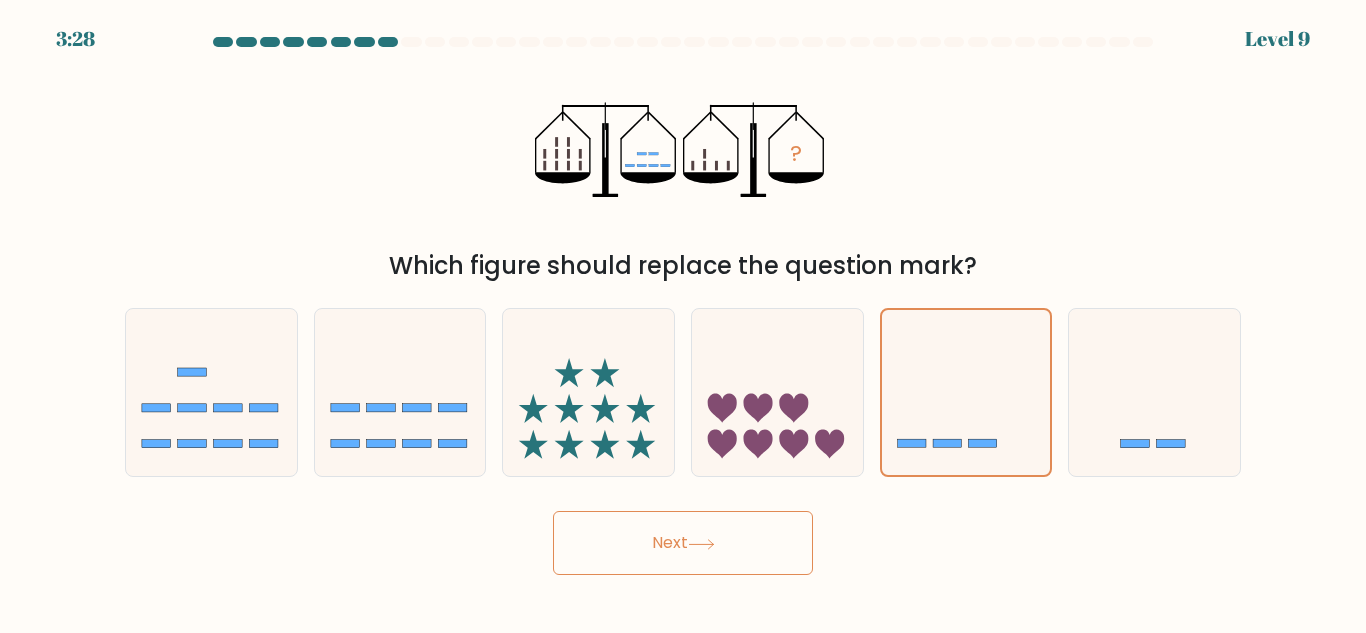 click on "Next" at bounding box center (683, 543) 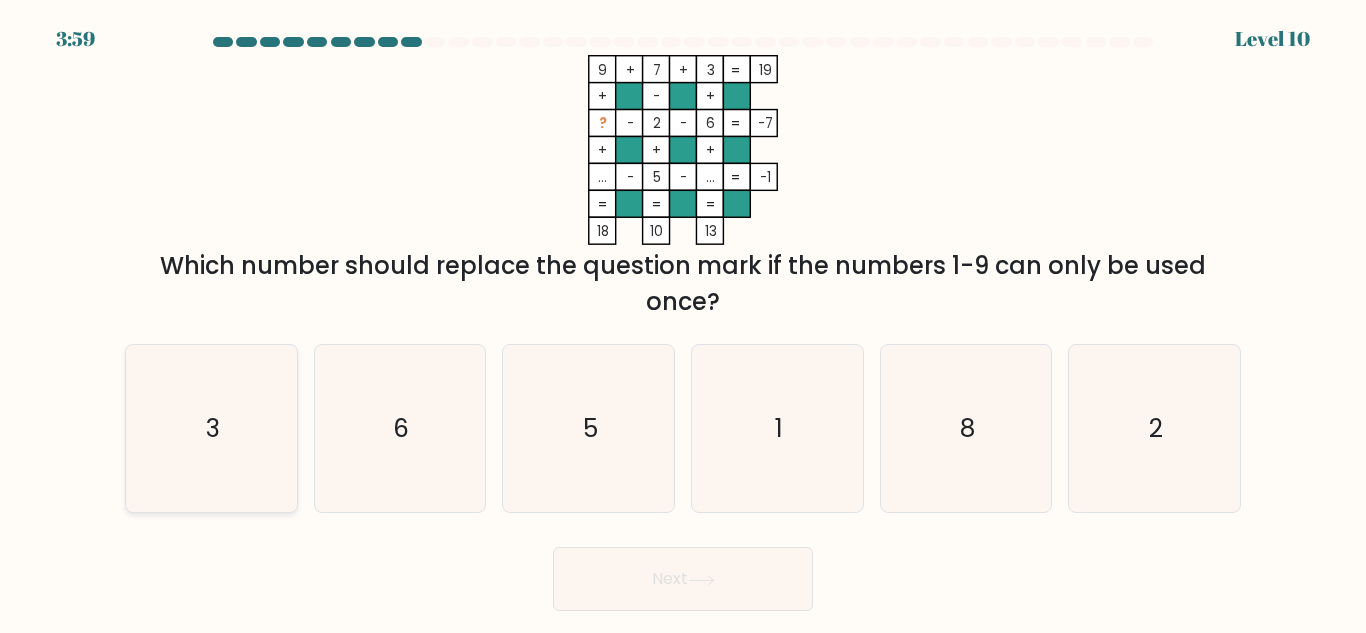 click on "3" 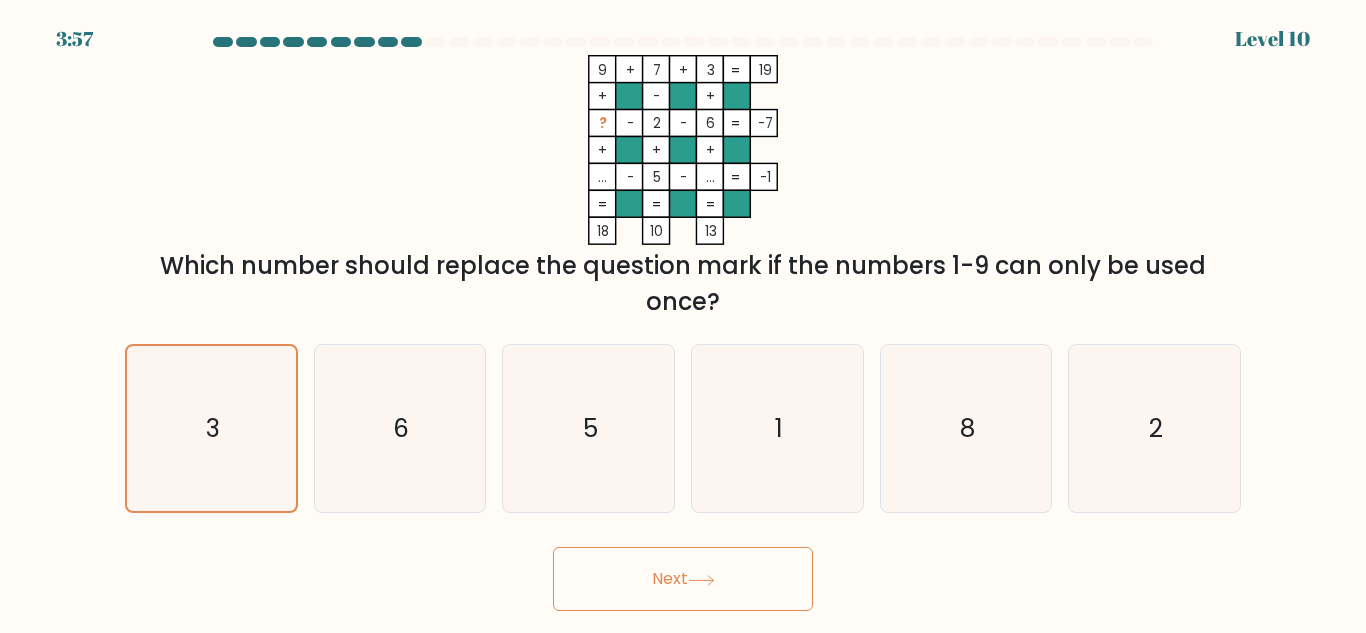 click on "Which number should replace the question mark if the numbers 1-9 can only be used once?" at bounding box center [683, 284] 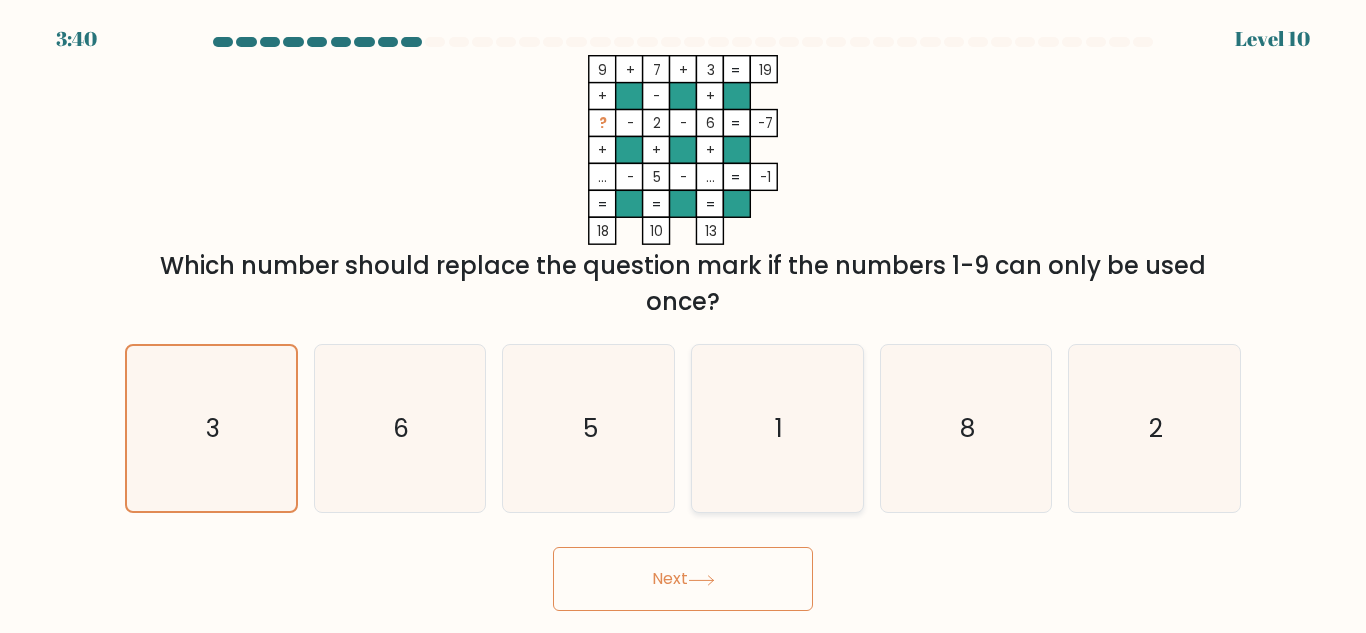 click on "1" 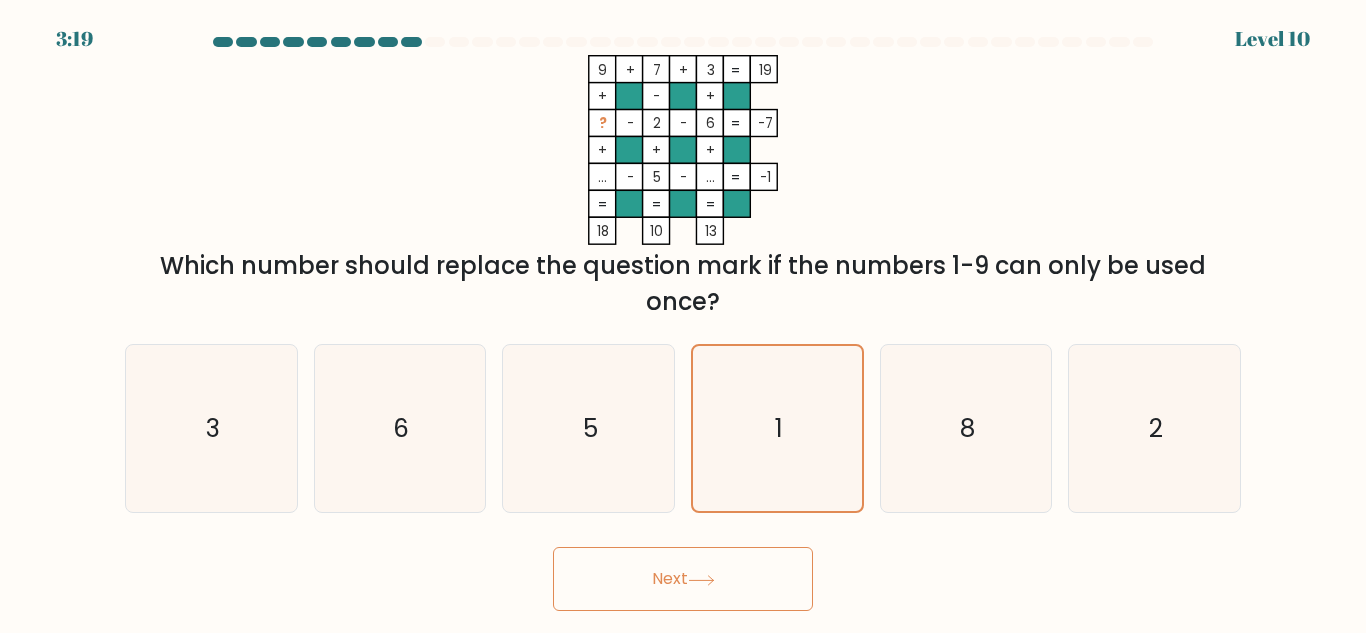 click on "Next" at bounding box center (683, 579) 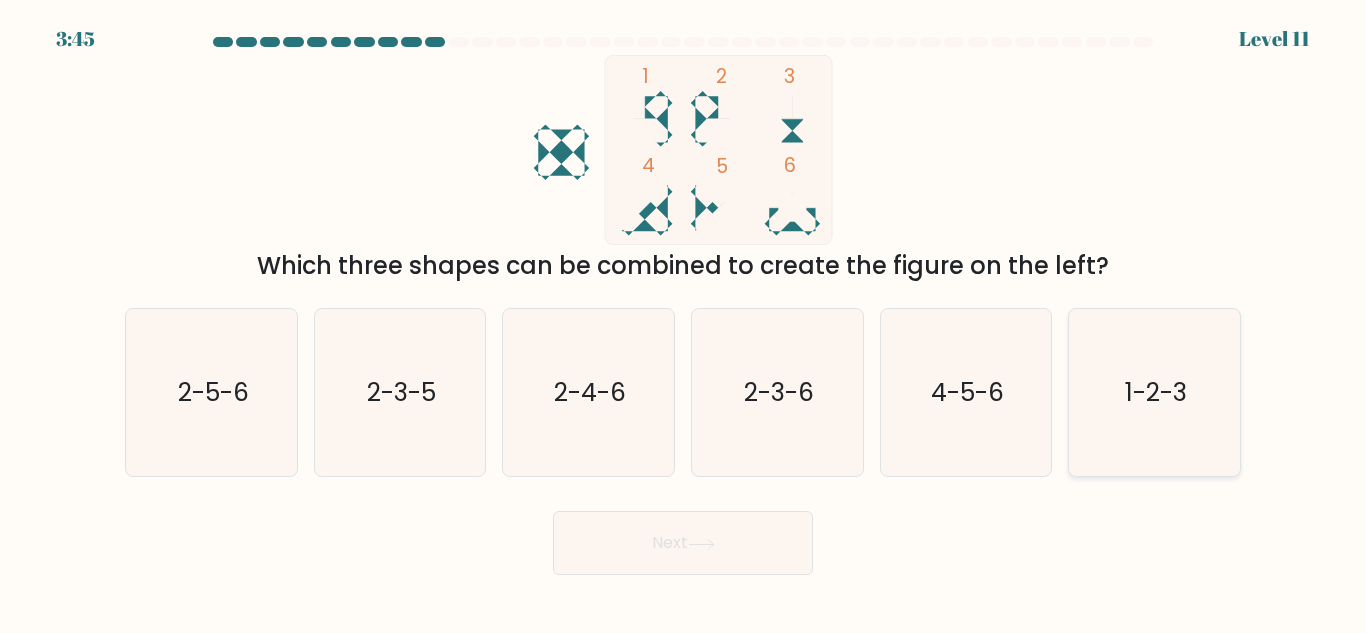click on "1-2-3" 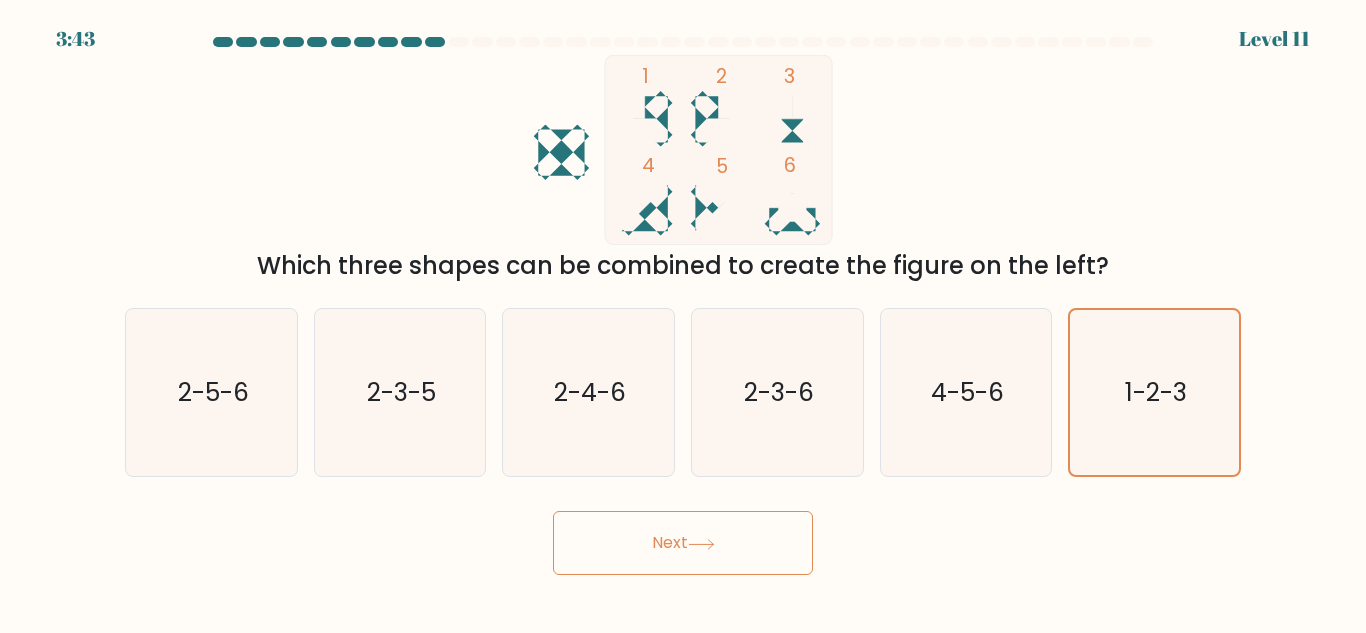 click on "Next" at bounding box center [683, 543] 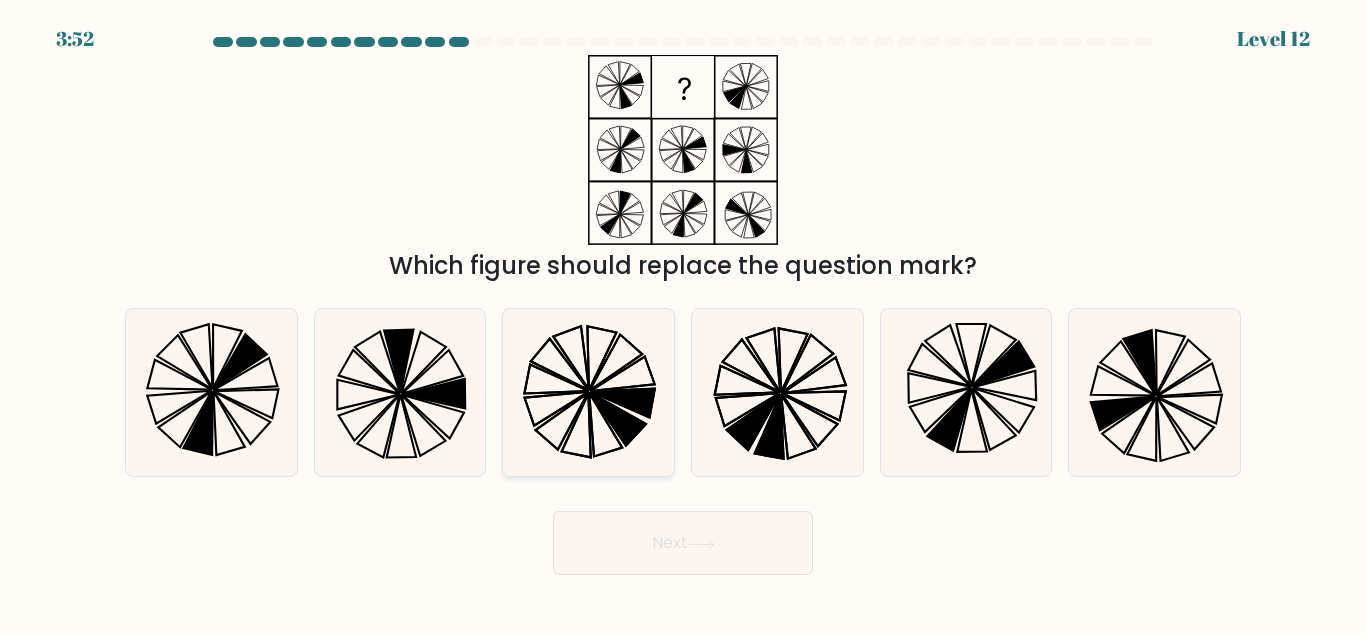 click 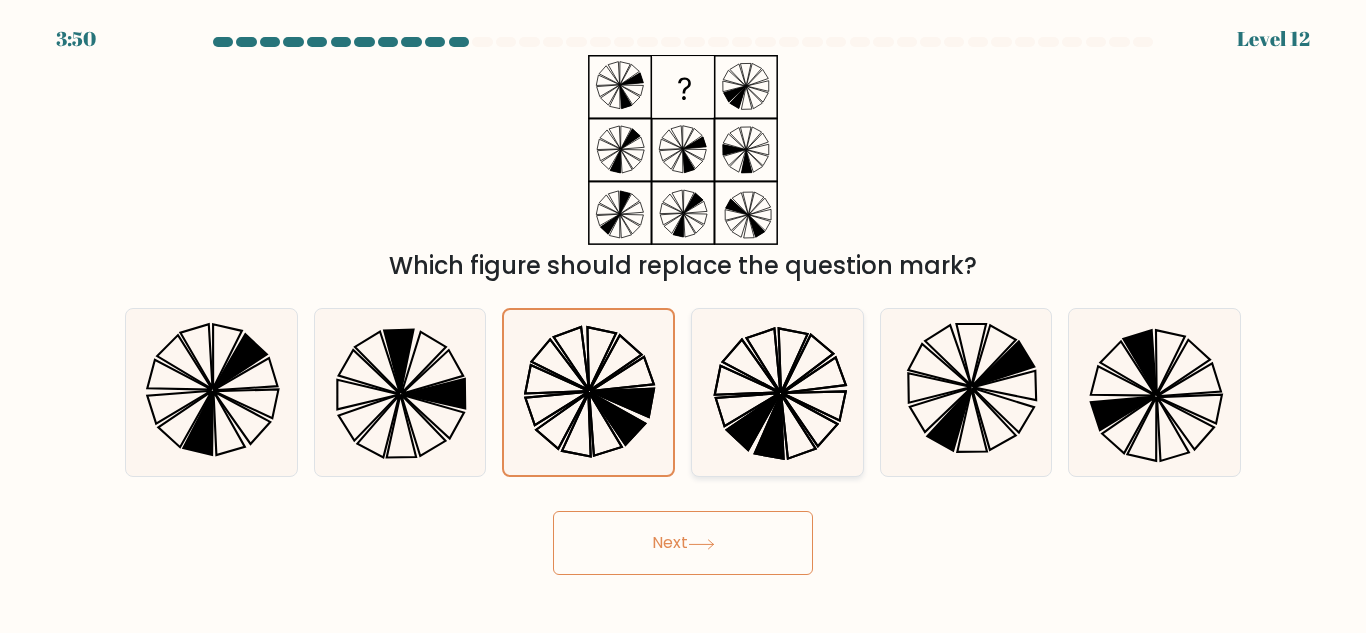 click 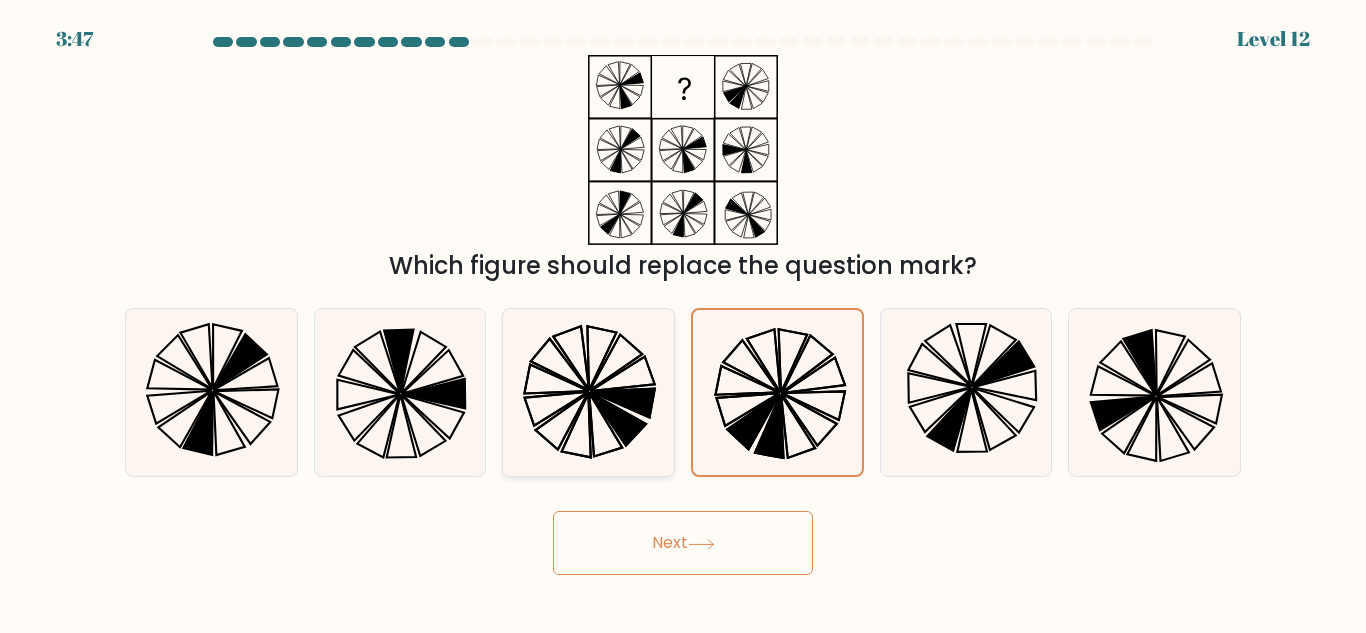 click 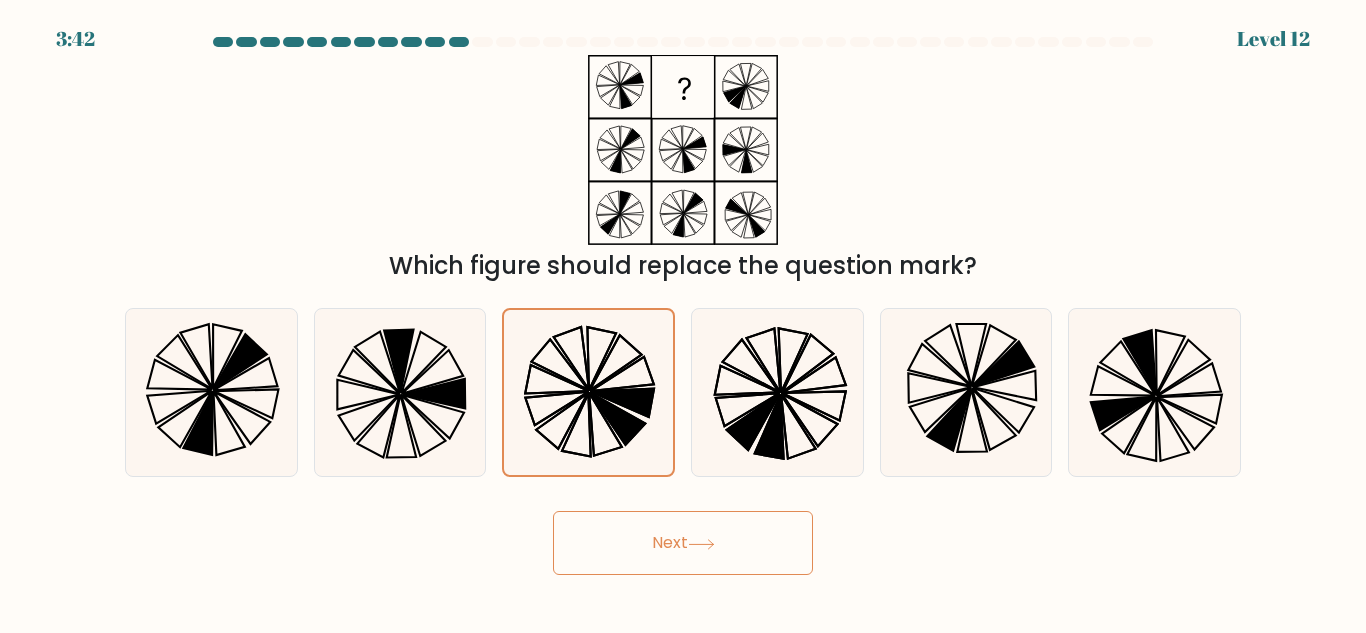 click on "Next" at bounding box center (683, 543) 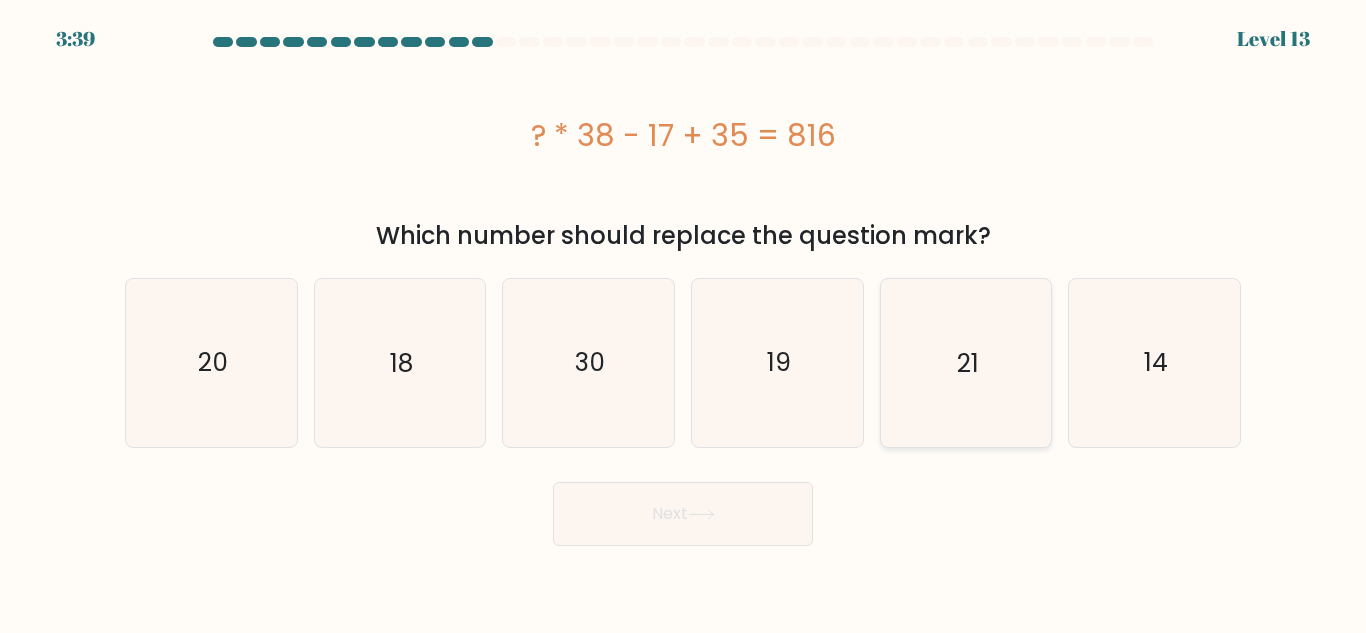 click on "21" 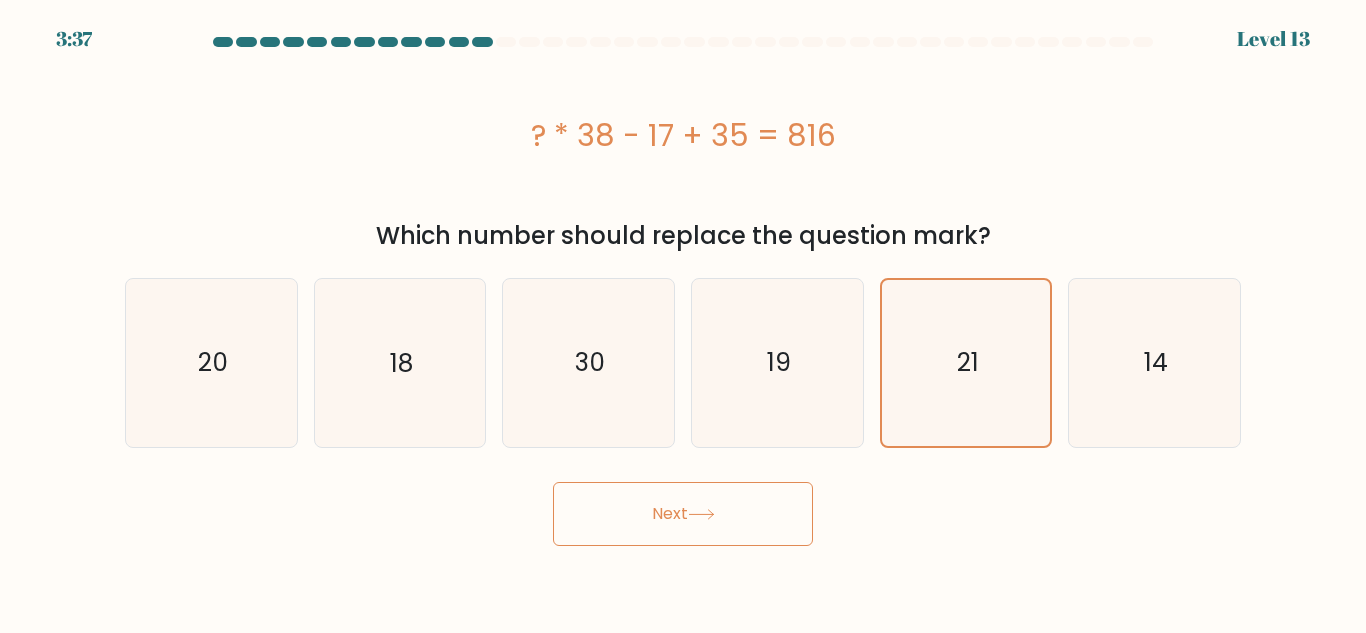 click on "Next" at bounding box center (683, 514) 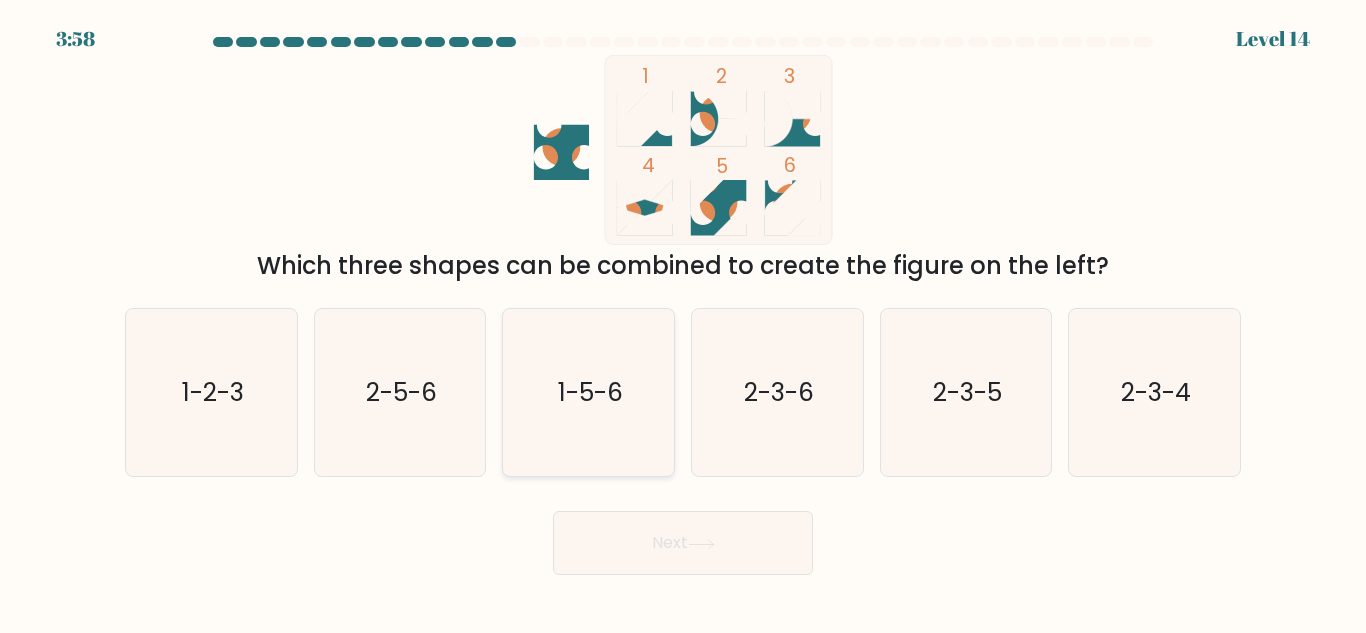 click on "1-5-6" 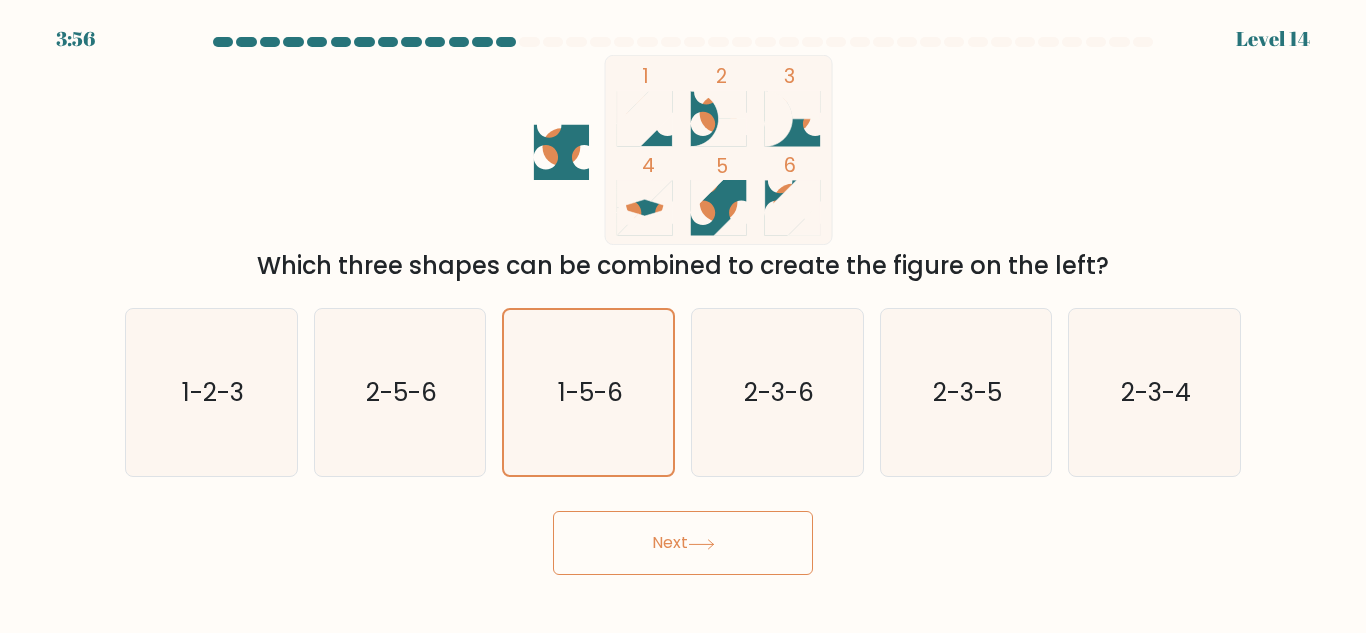 click on "Next" at bounding box center [683, 543] 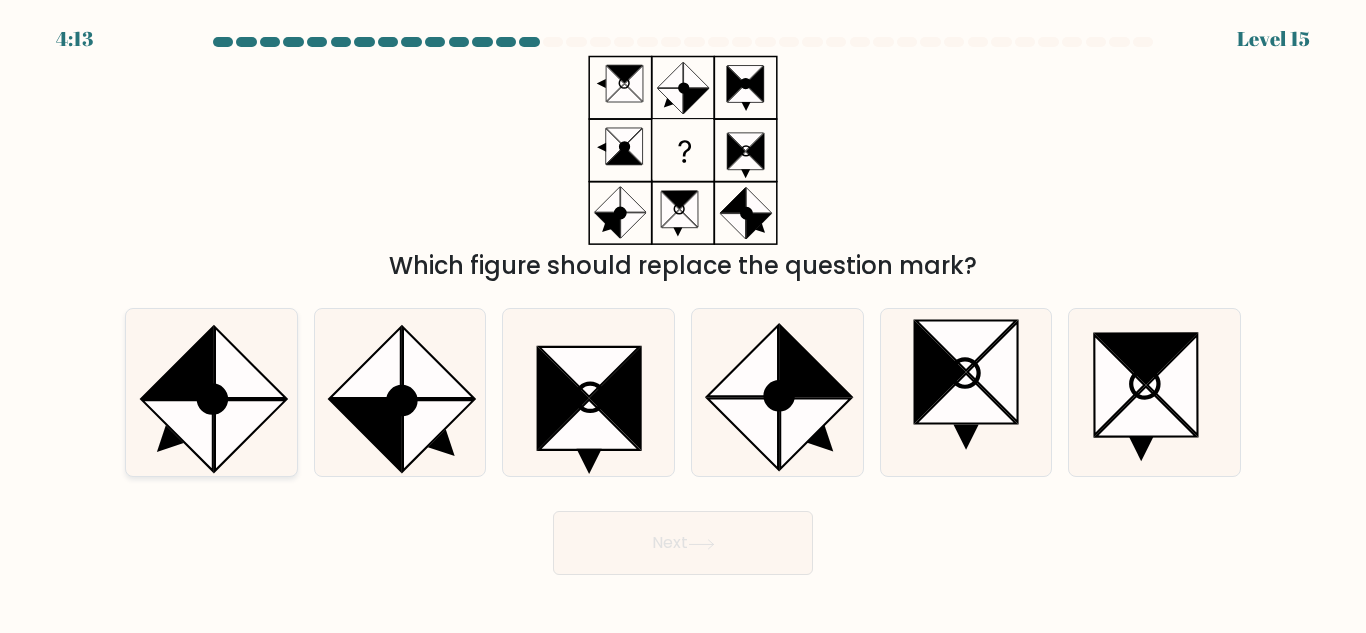 click 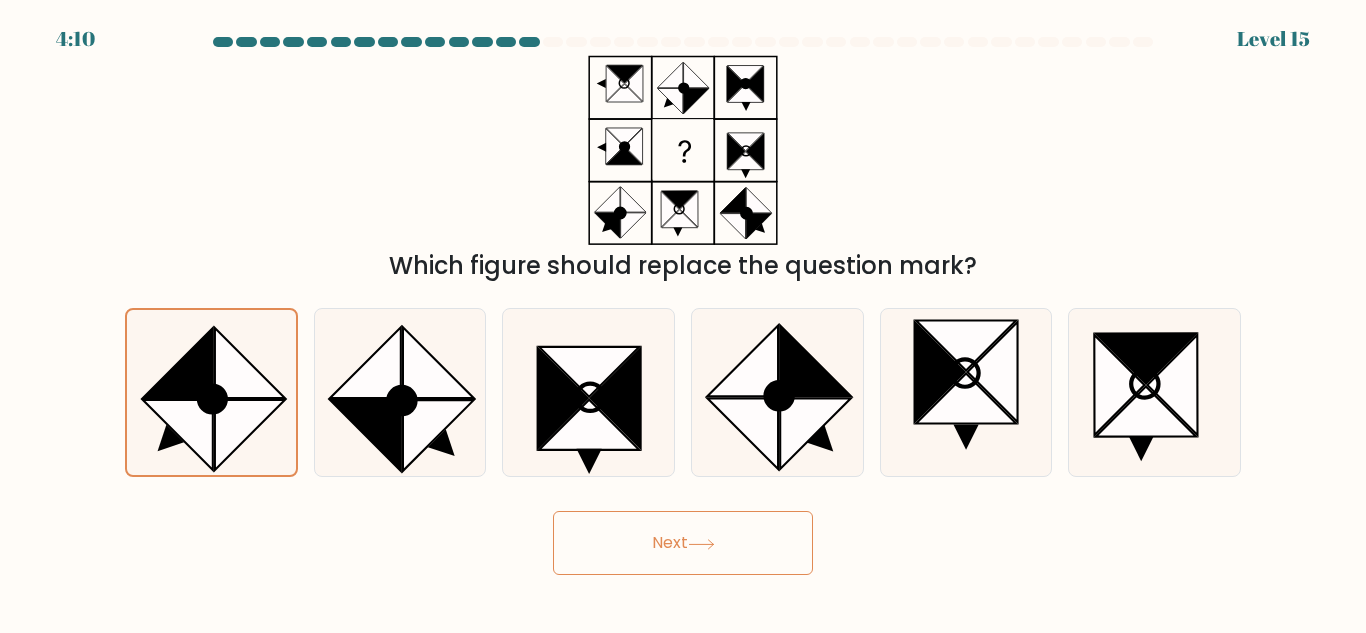 click on "Which figure should replace the question mark?" at bounding box center [683, 169] 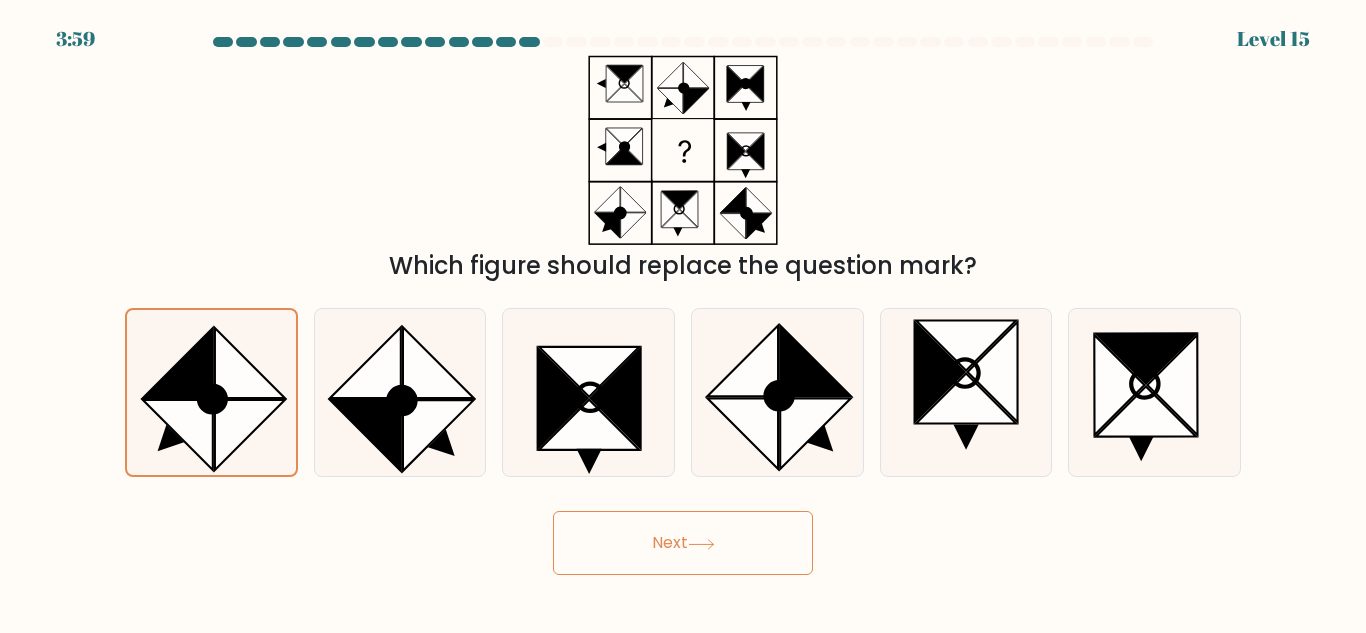 click on "Next" at bounding box center (683, 543) 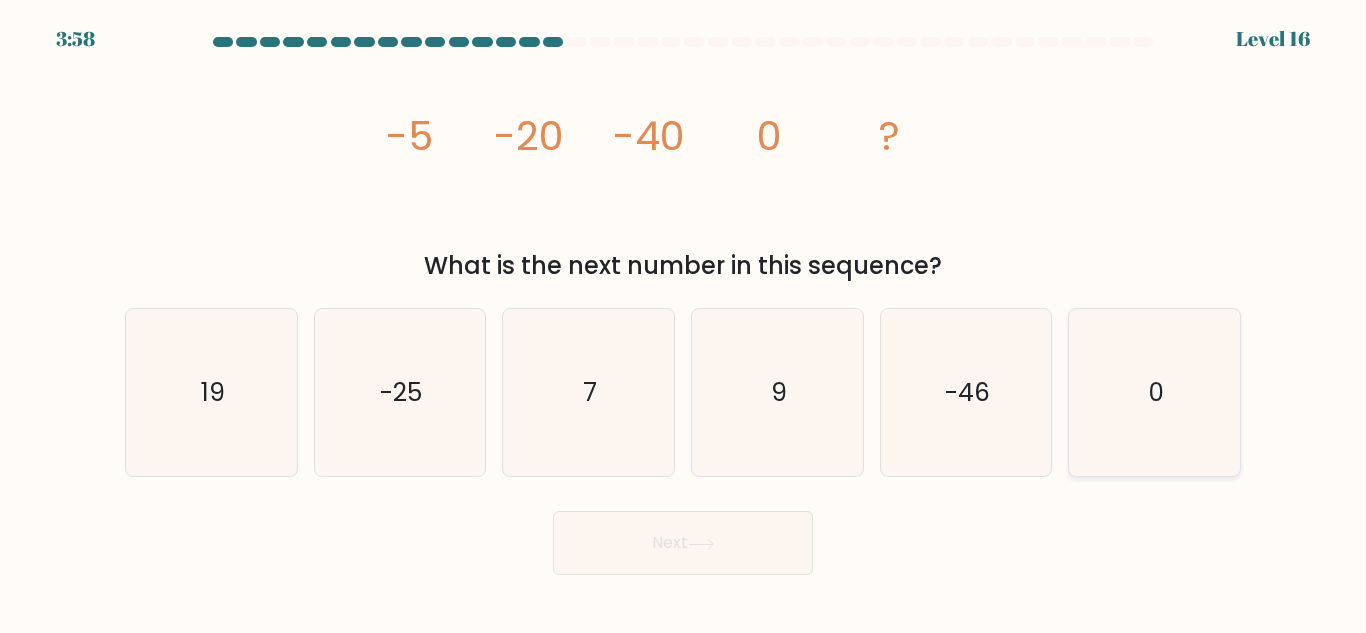 click on "0" 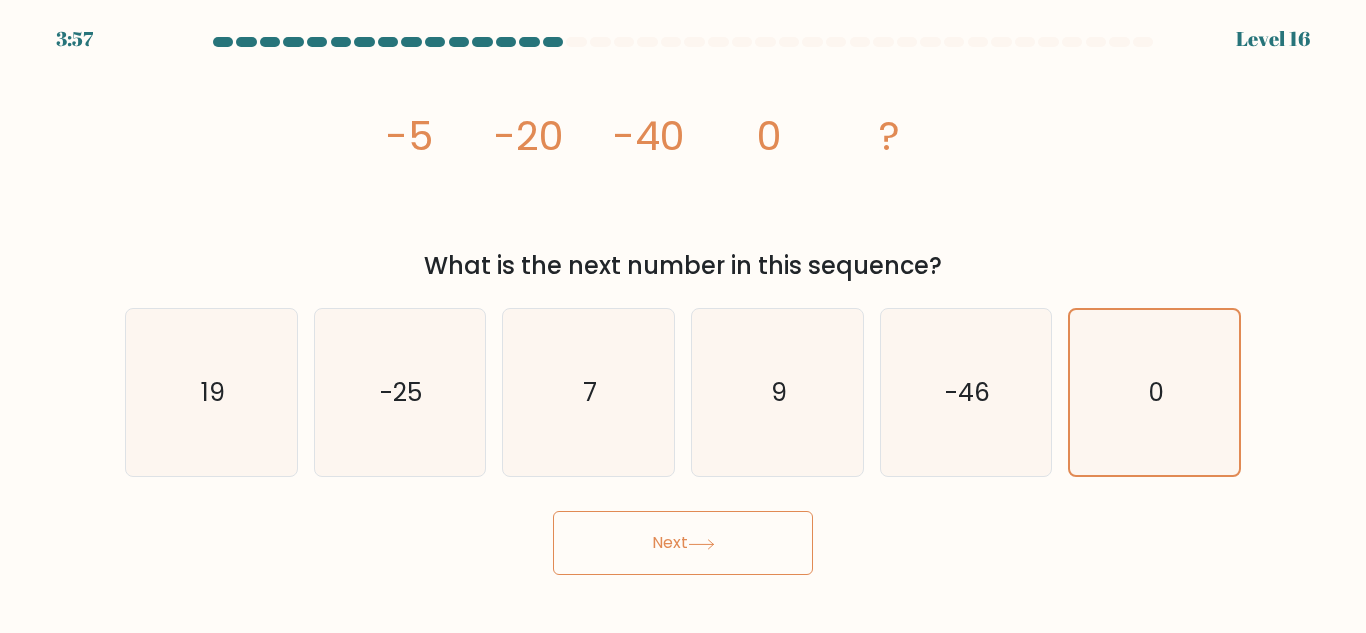 click on "Next" at bounding box center [683, 543] 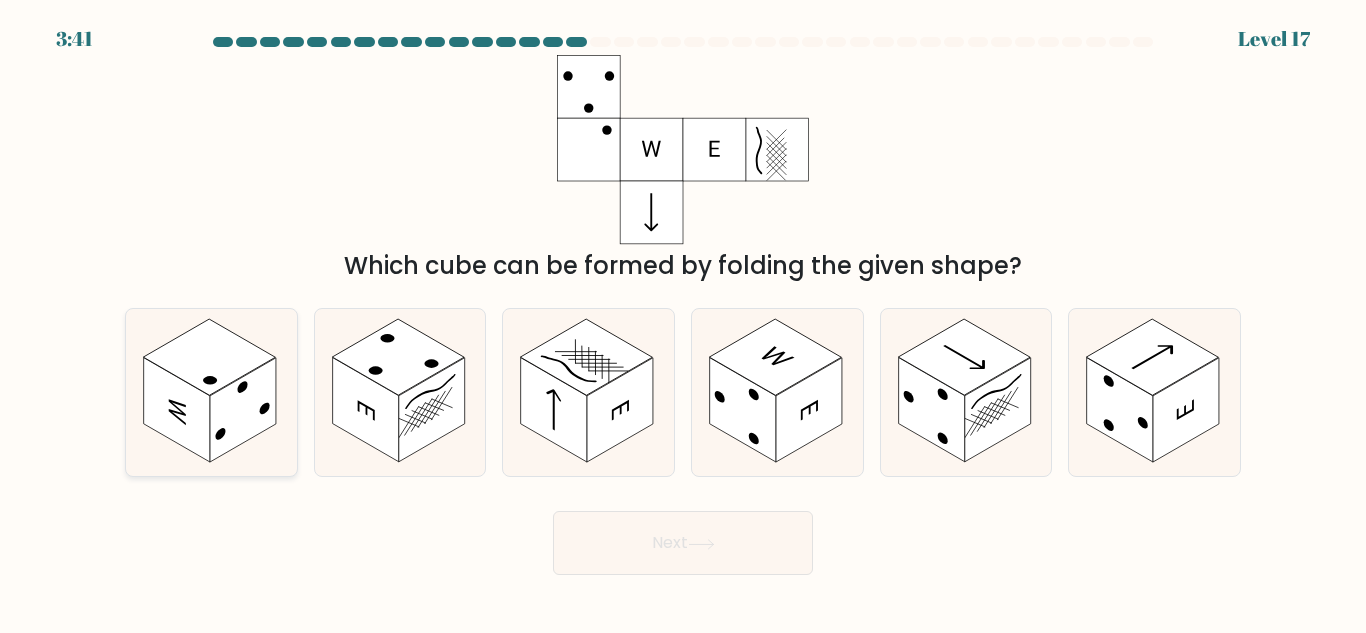 click 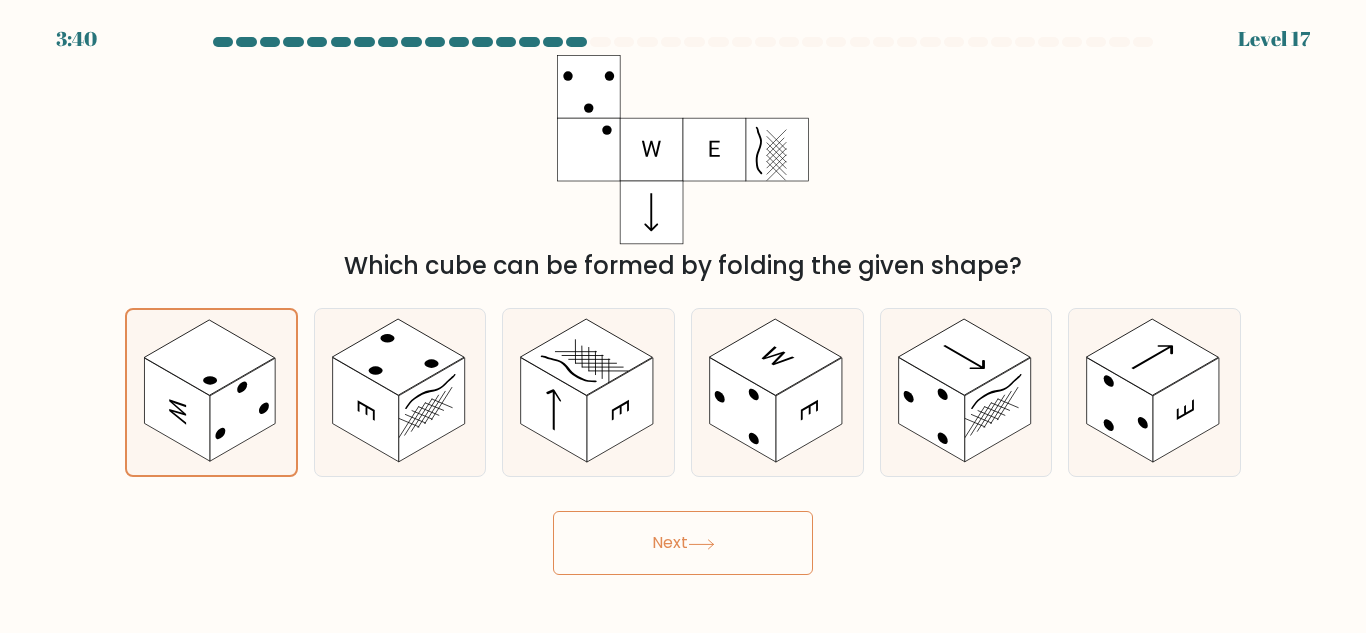 click on "Next" at bounding box center [683, 543] 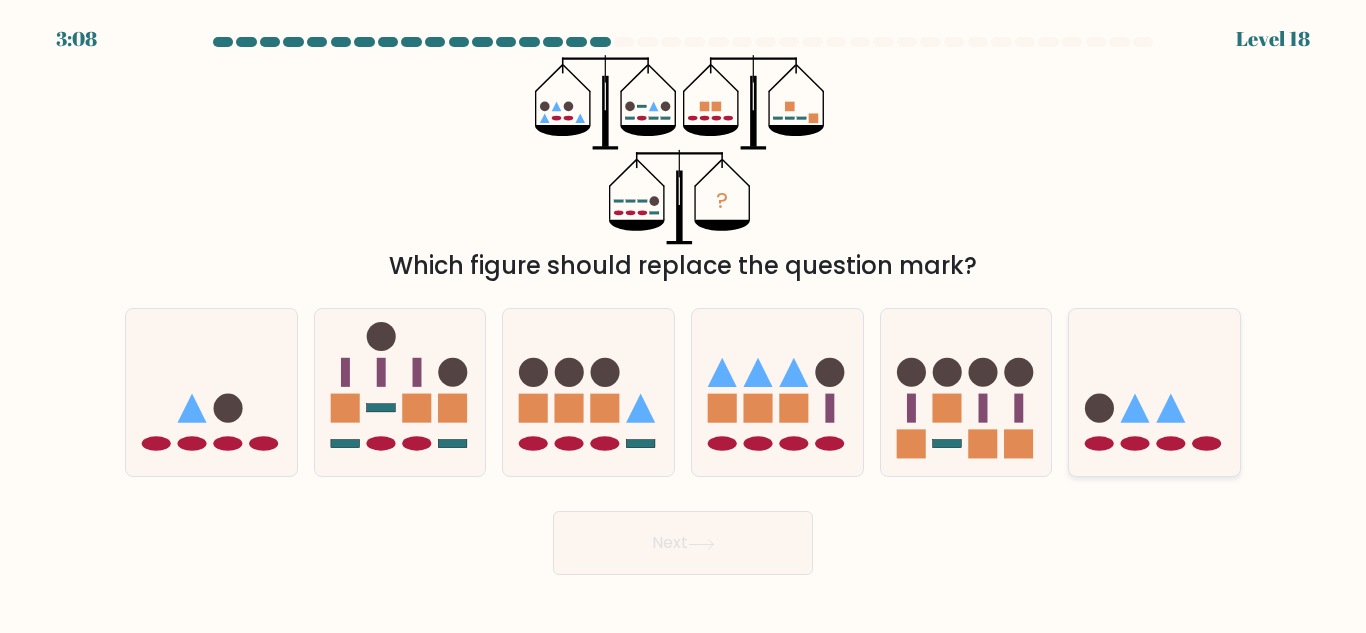 click 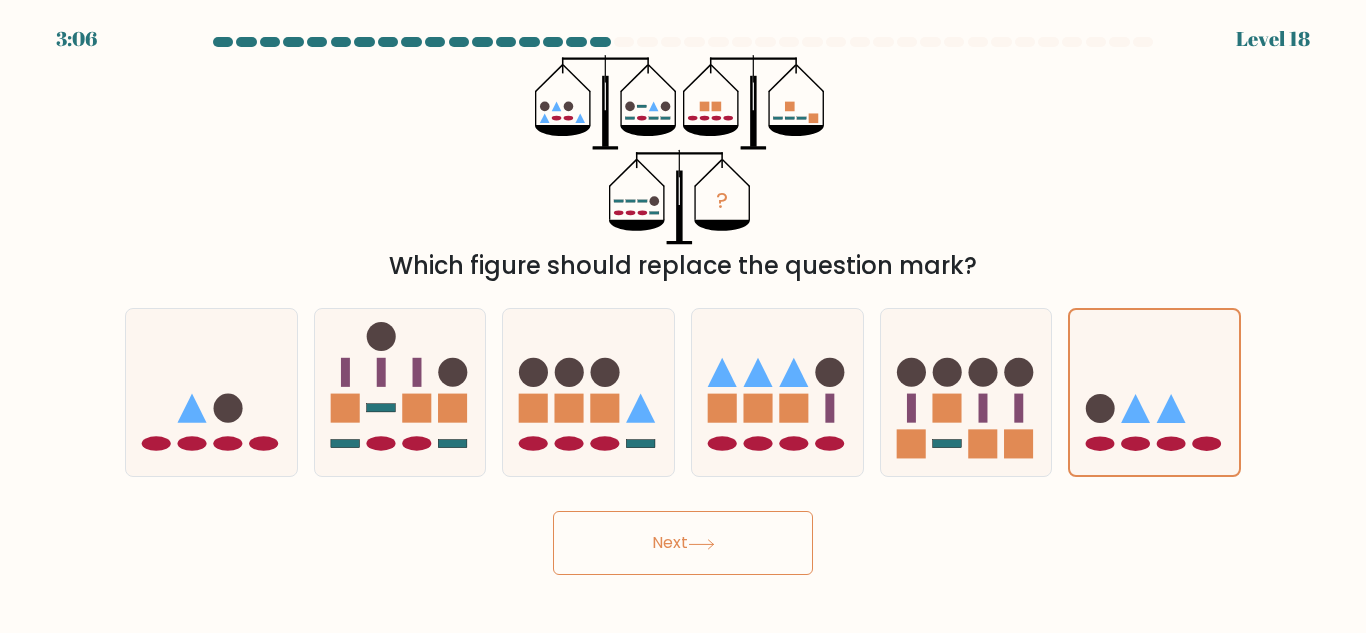 click on "Next" at bounding box center [683, 543] 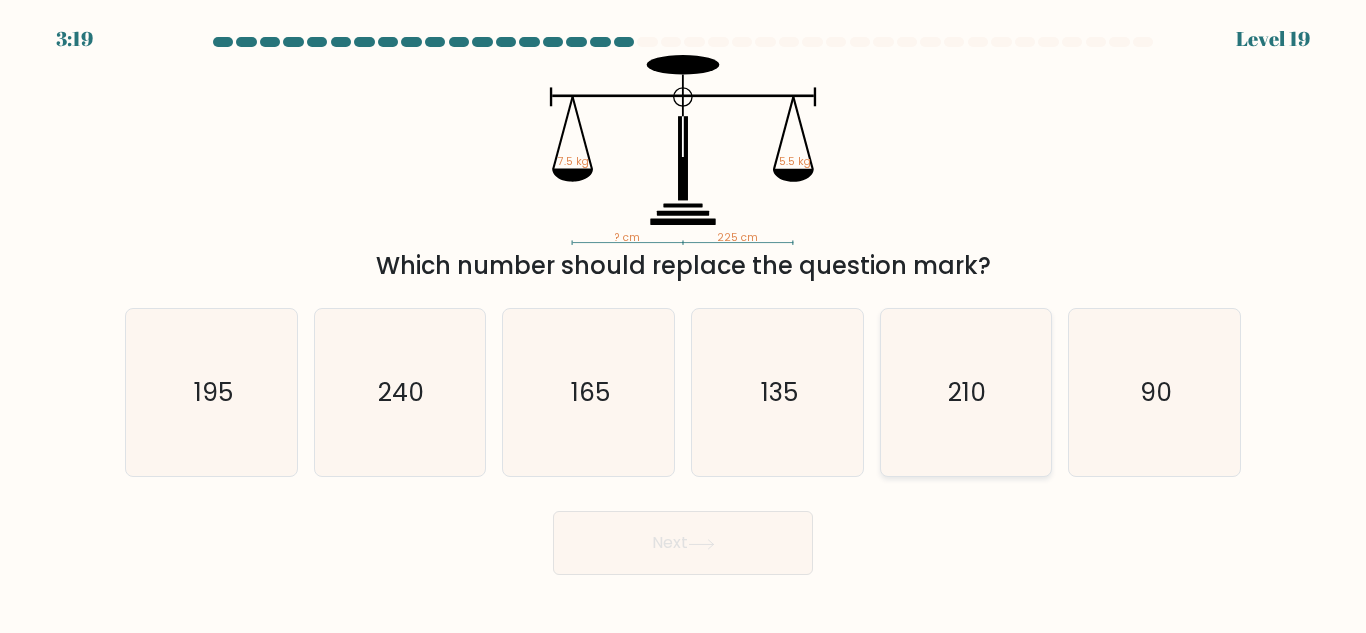 click on "210" 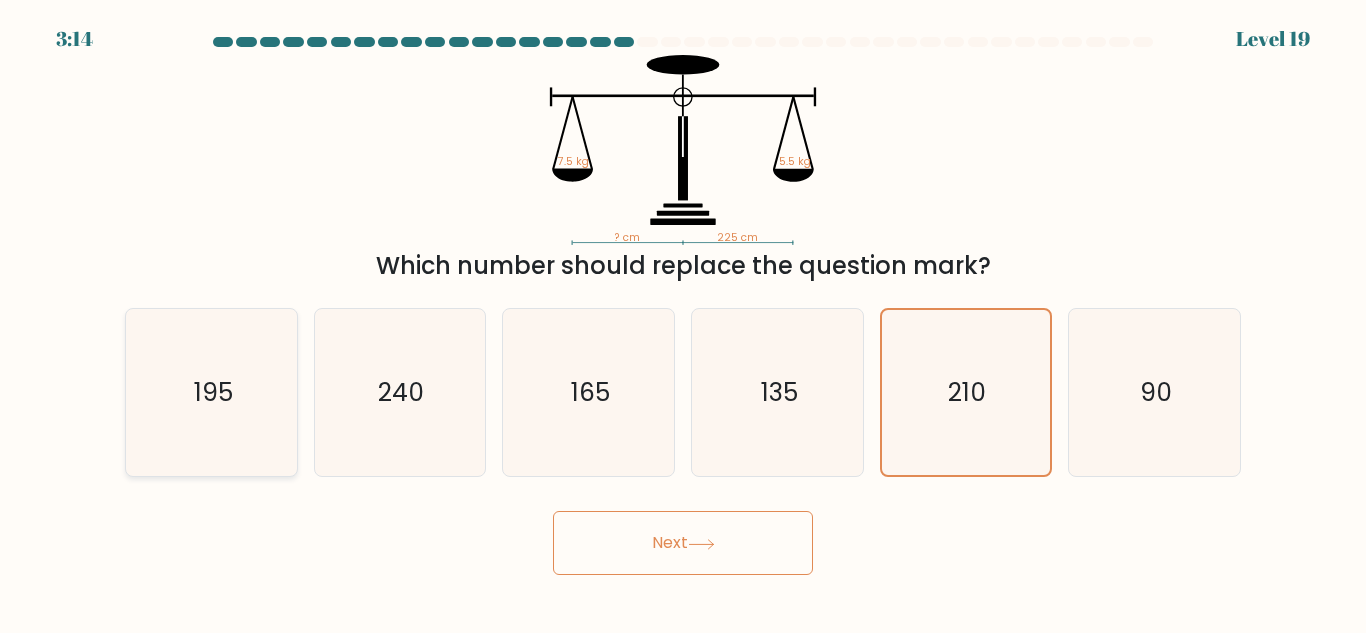 click on "195" 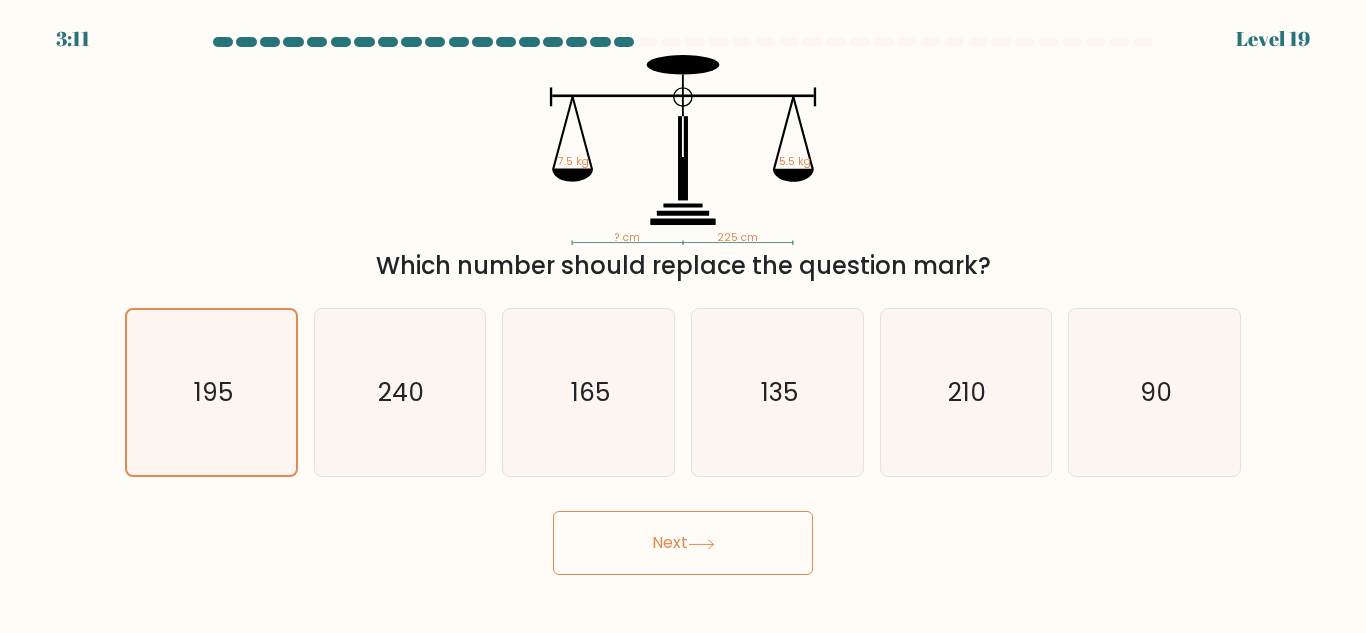 click on "Next" at bounding box center [683, 543] 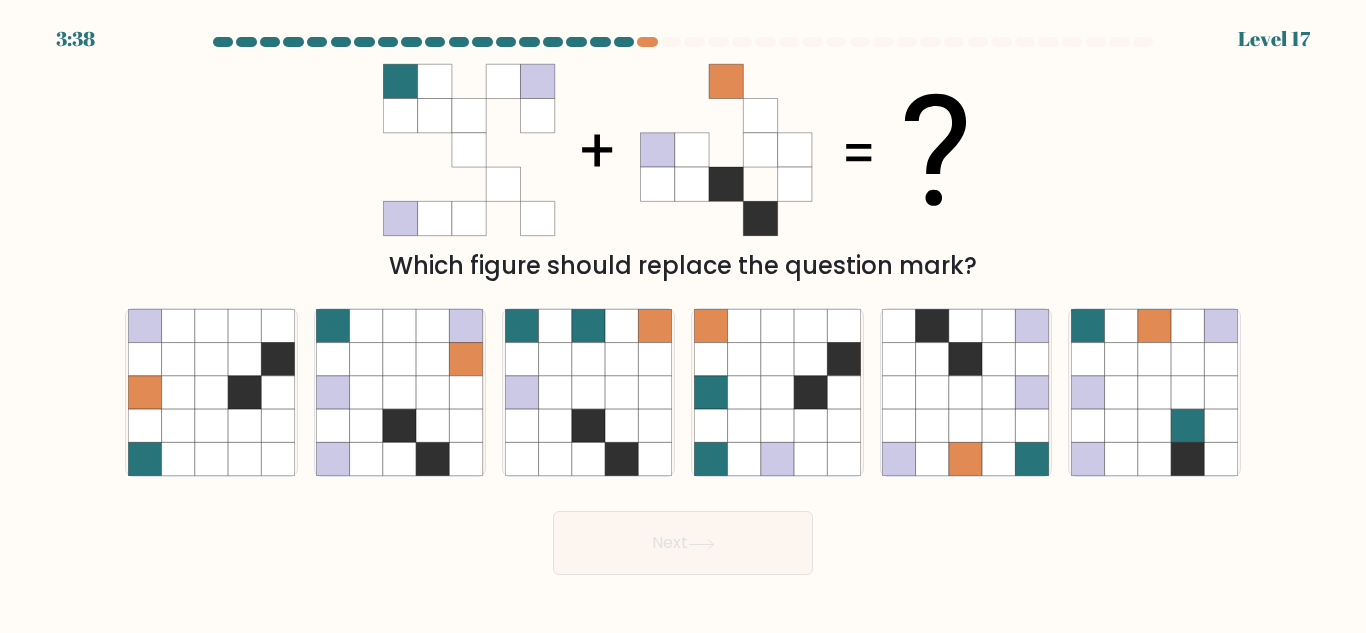 click on "a.
b.
c." at bounding box center (683, 384) 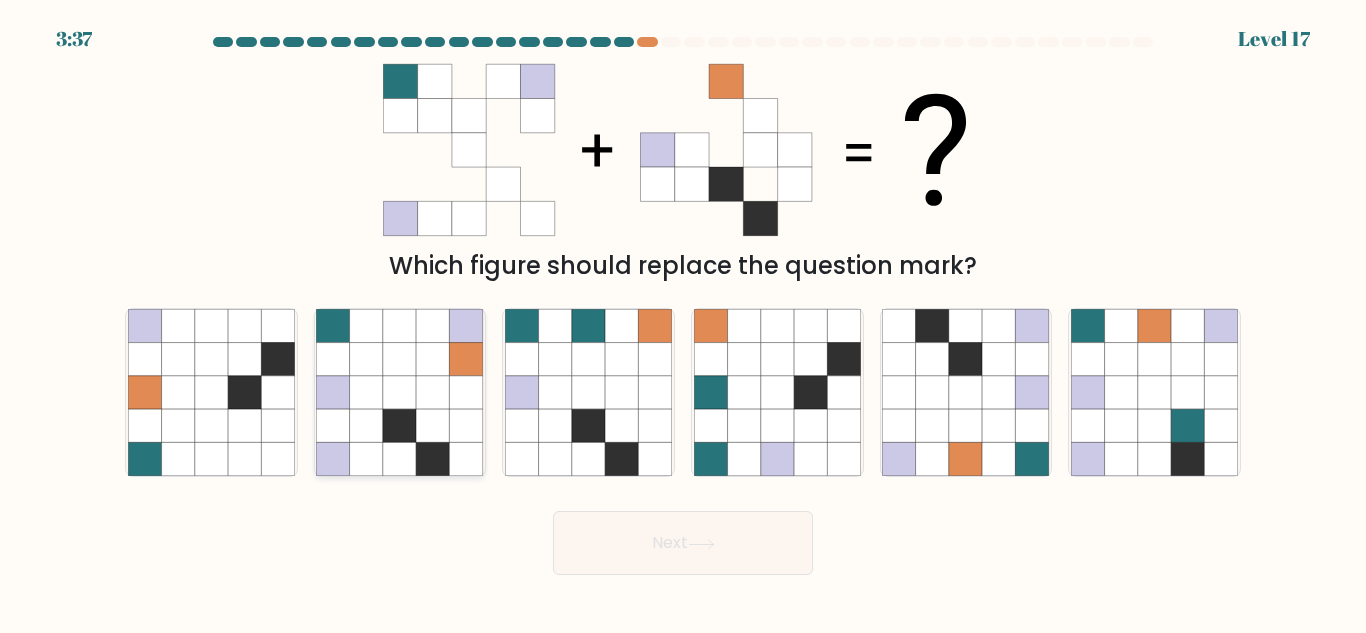 click 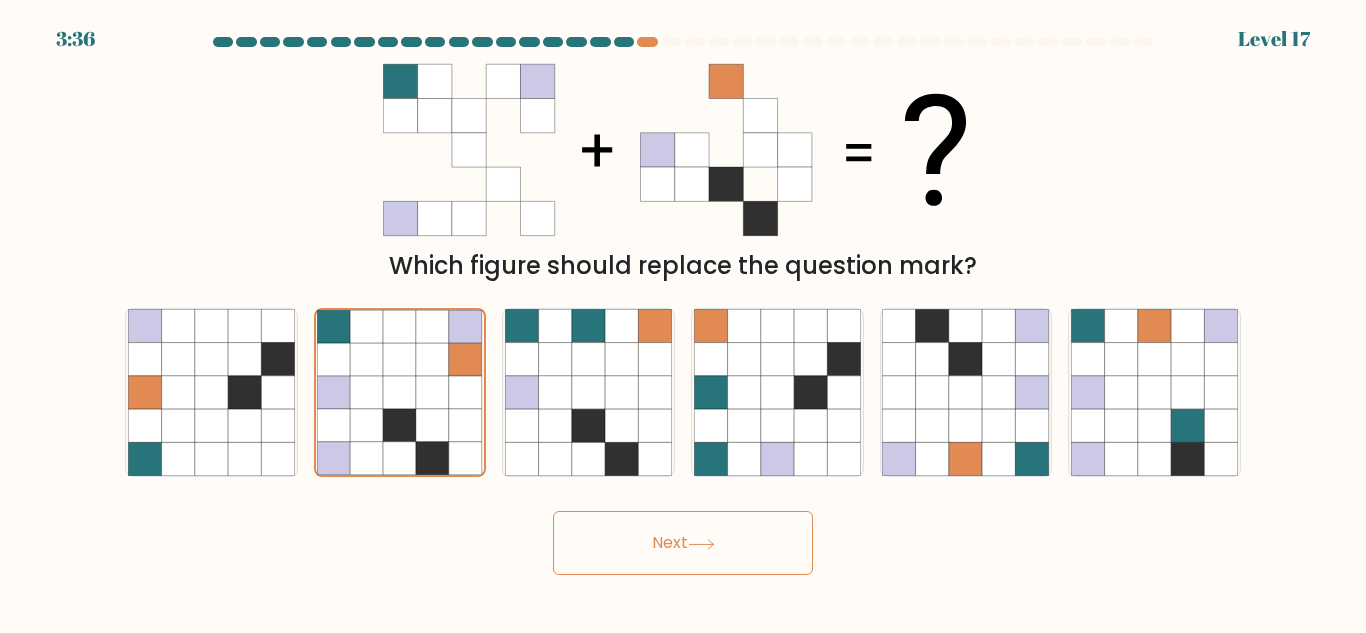 click on "Next" at bounding box center (683, 543) 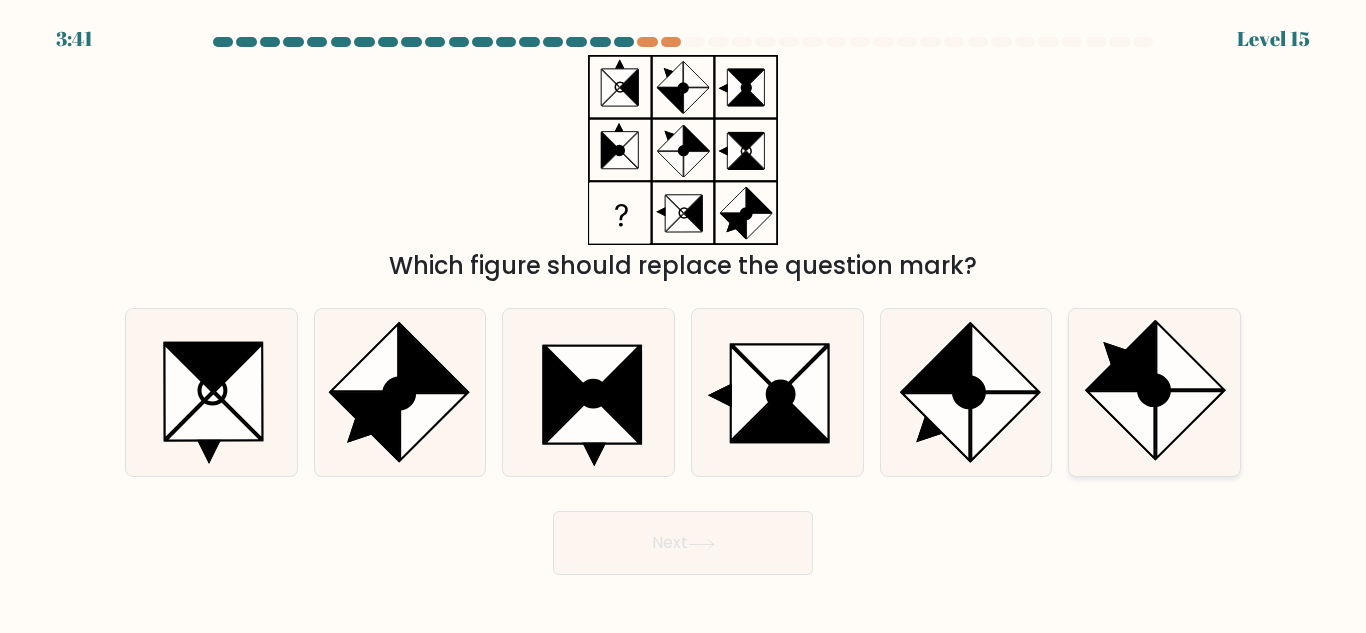 click 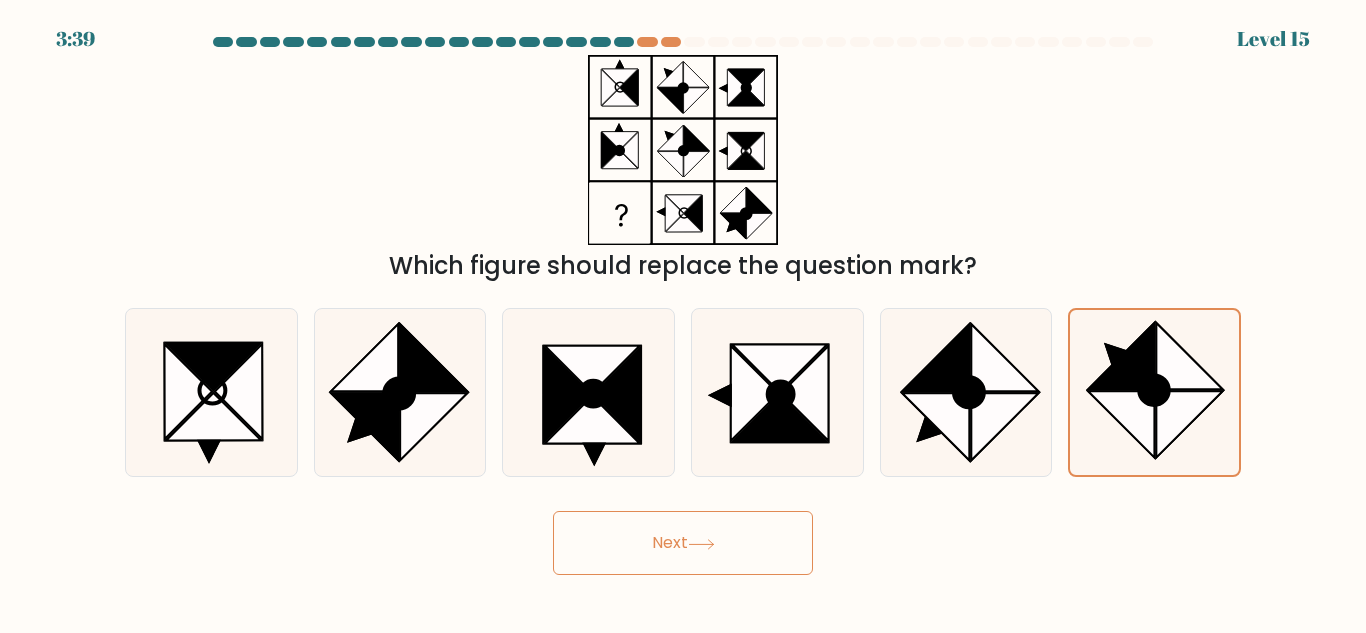 click on "Next" at bounding box center (683, 543) 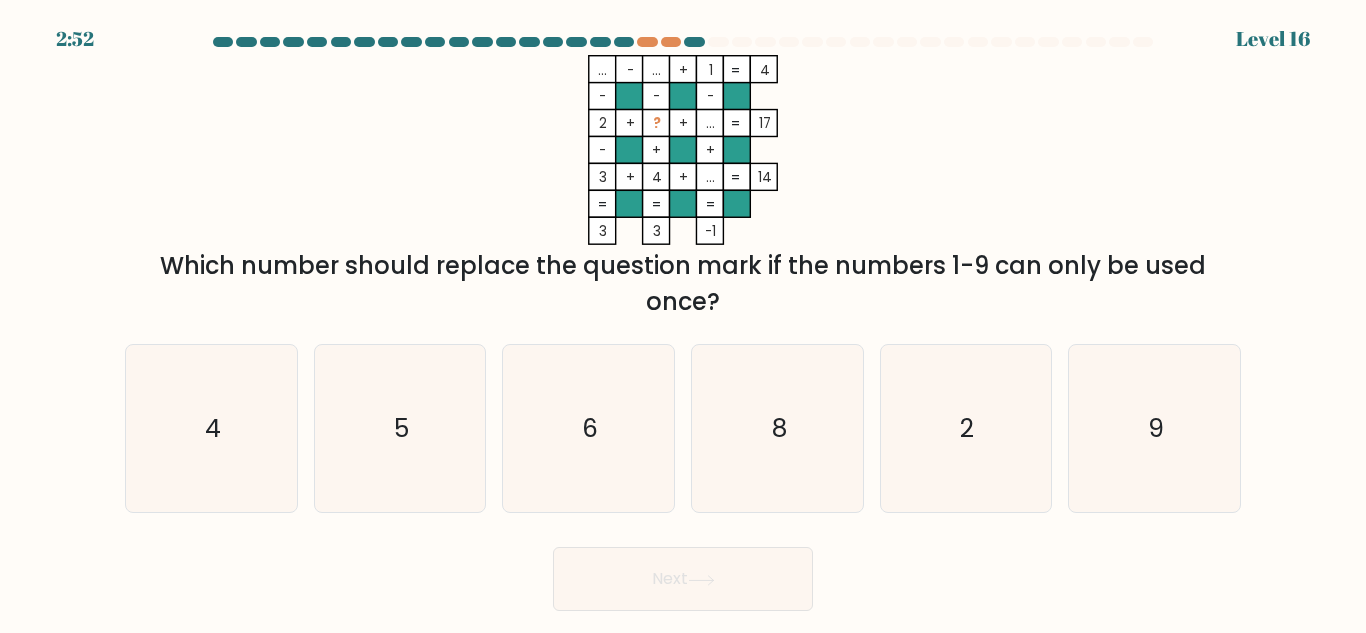 click on "d.
8" at bounding box center [777, 428] 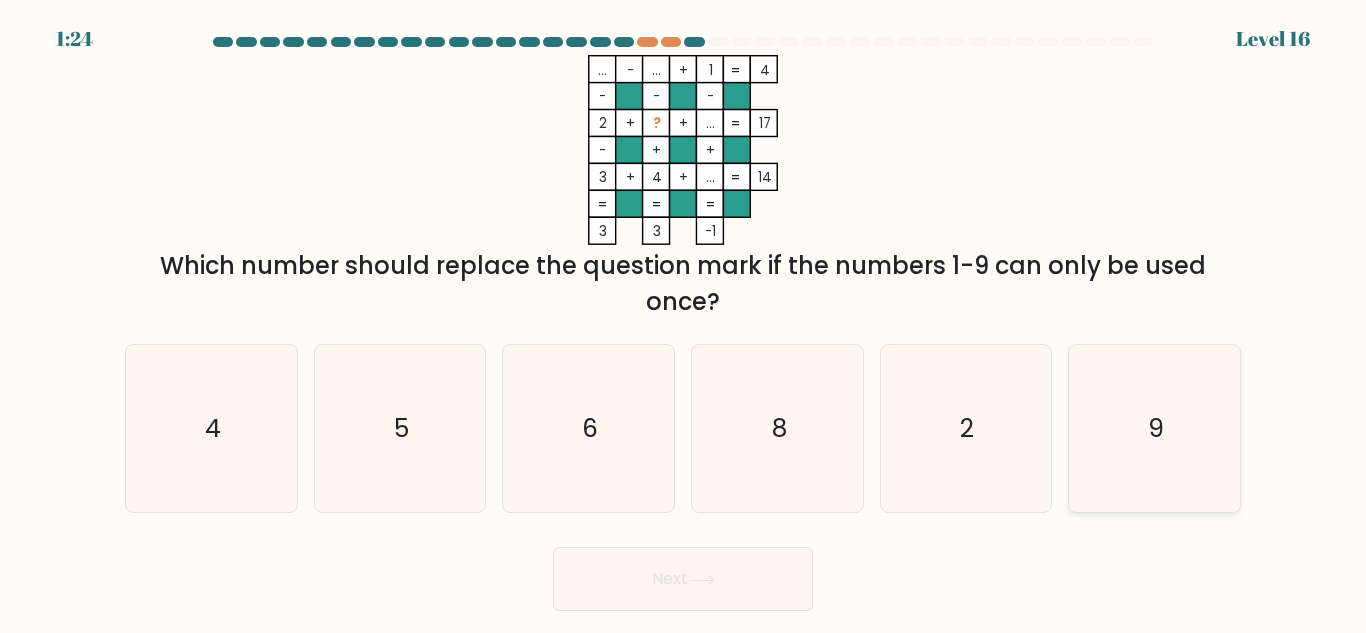 click on "9" 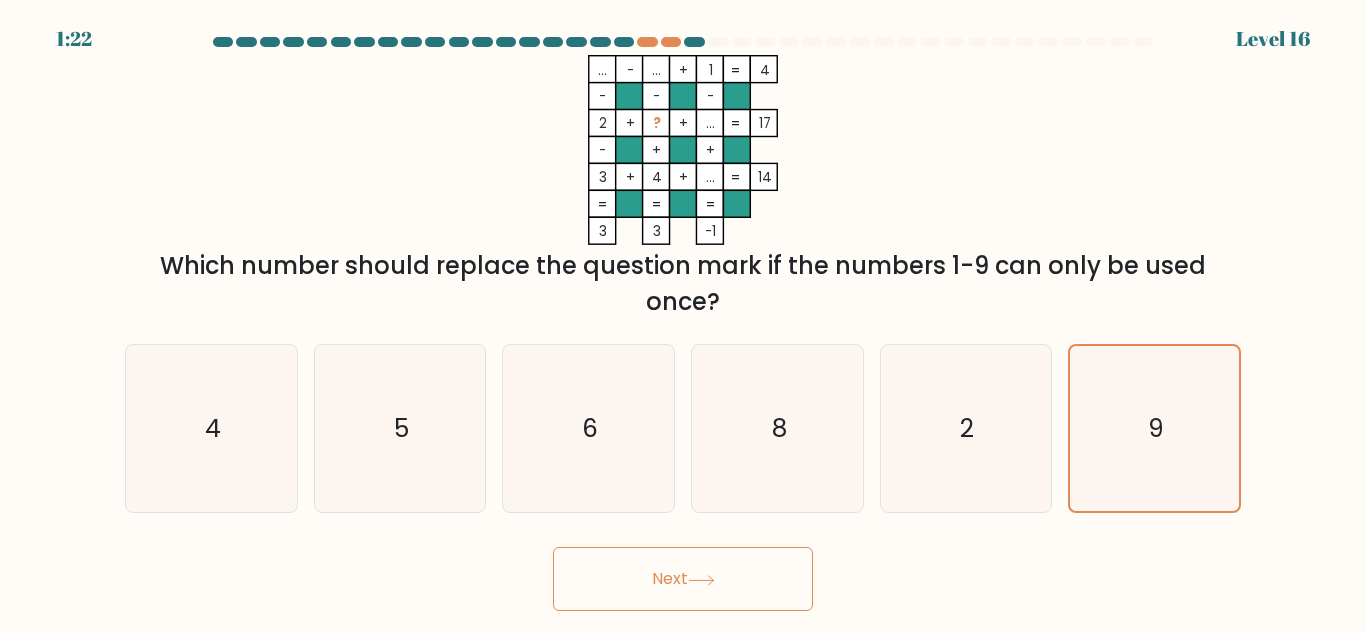 click on "Next" at bounding box center [683, 579] 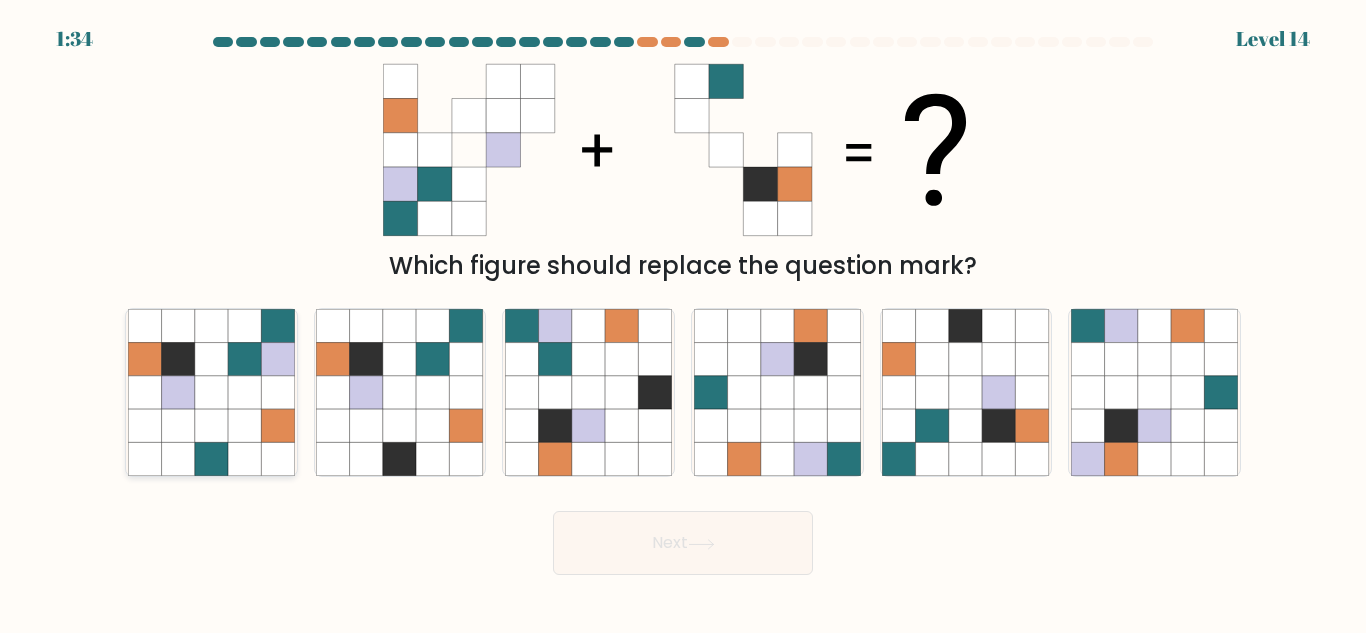 click 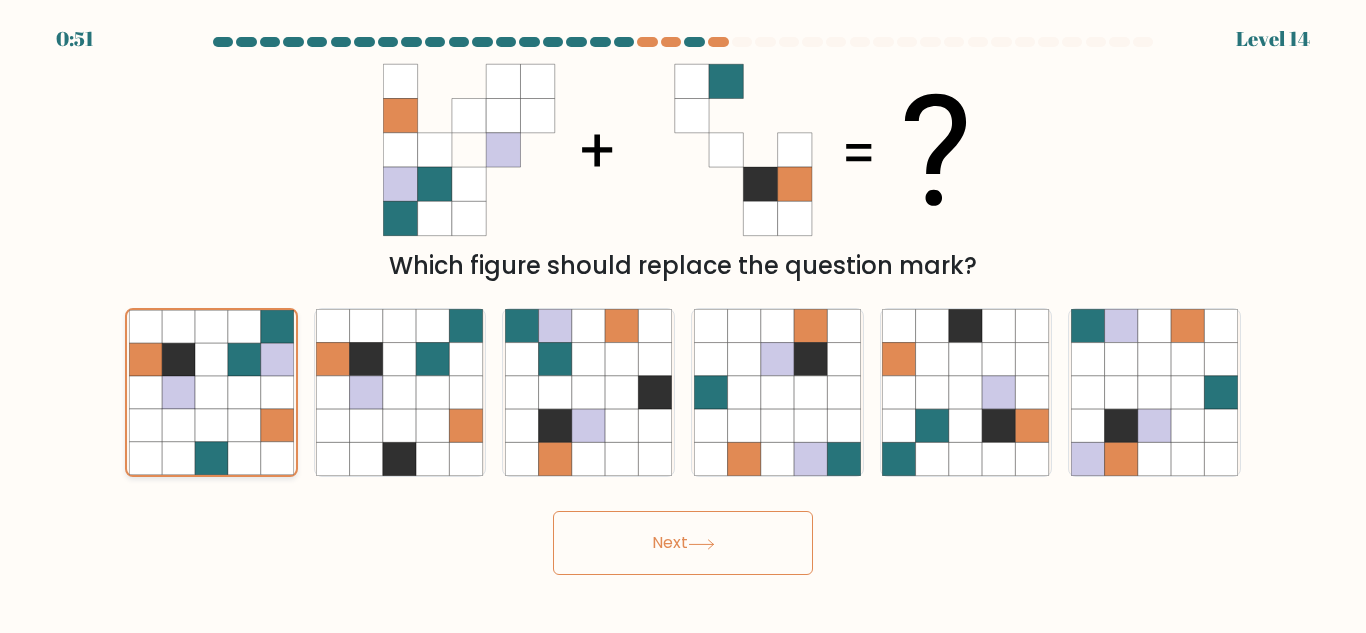 click 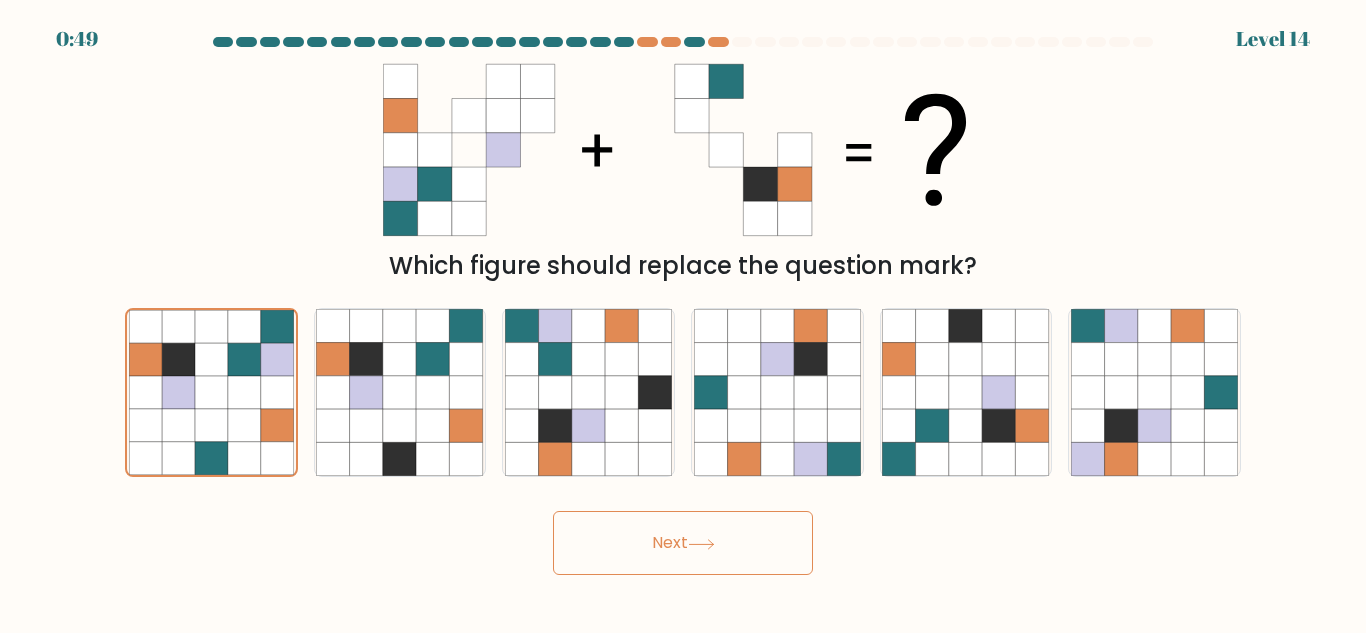 click on "Next" at bounding box center (683, 543) 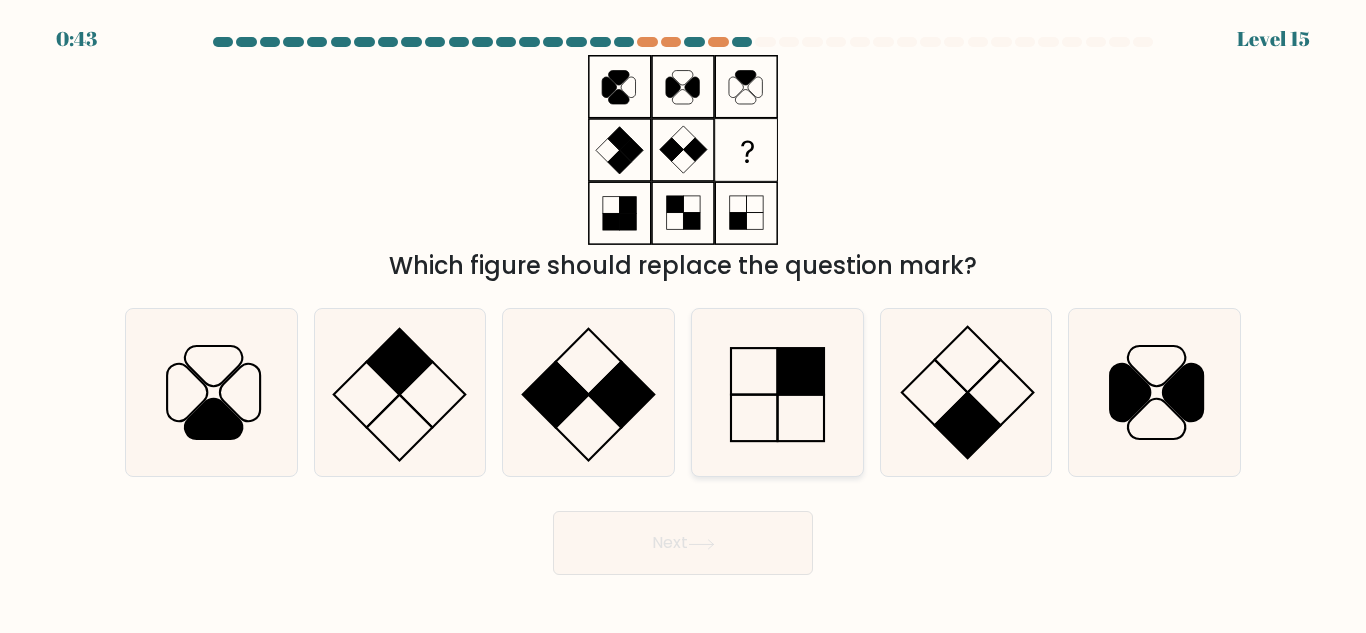 click 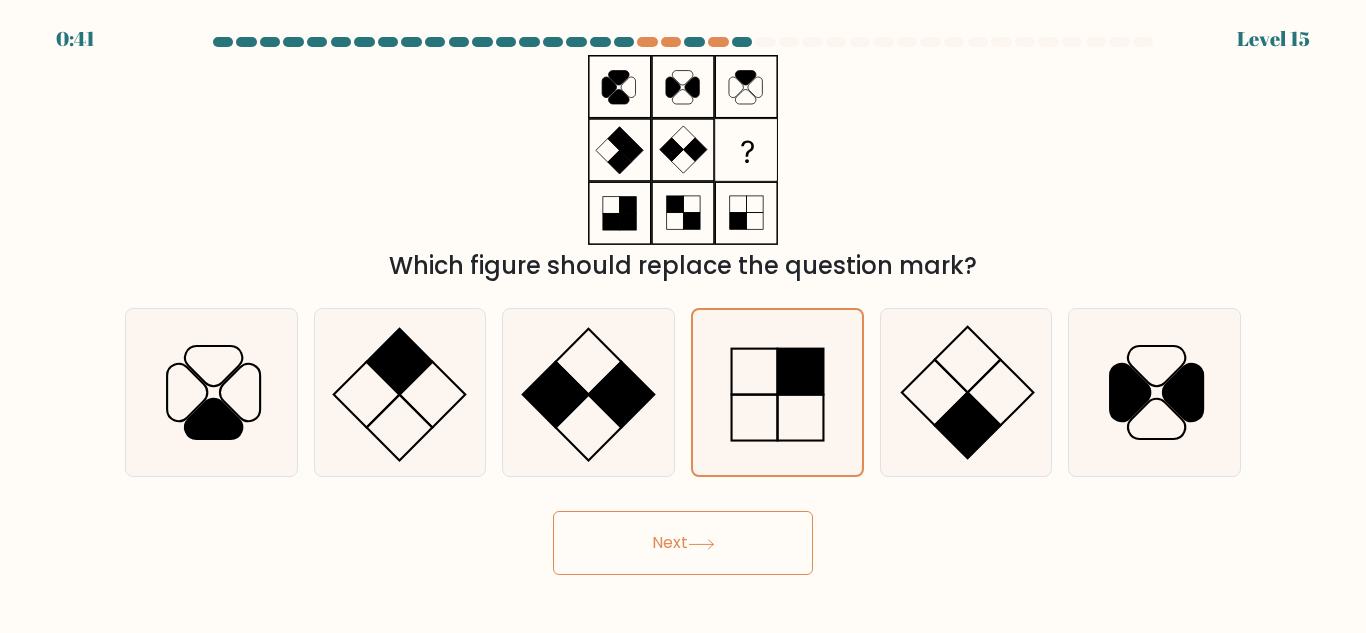 click on "Next" at bounding box center (683, 543) 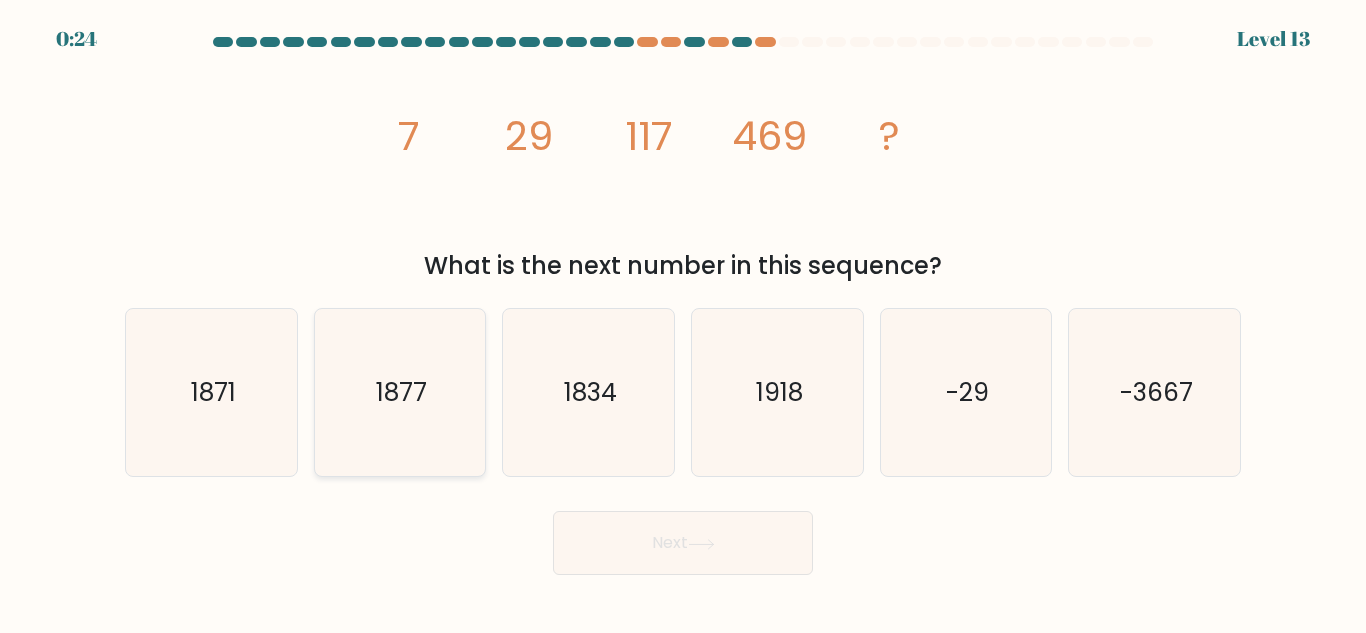 click on "1877" 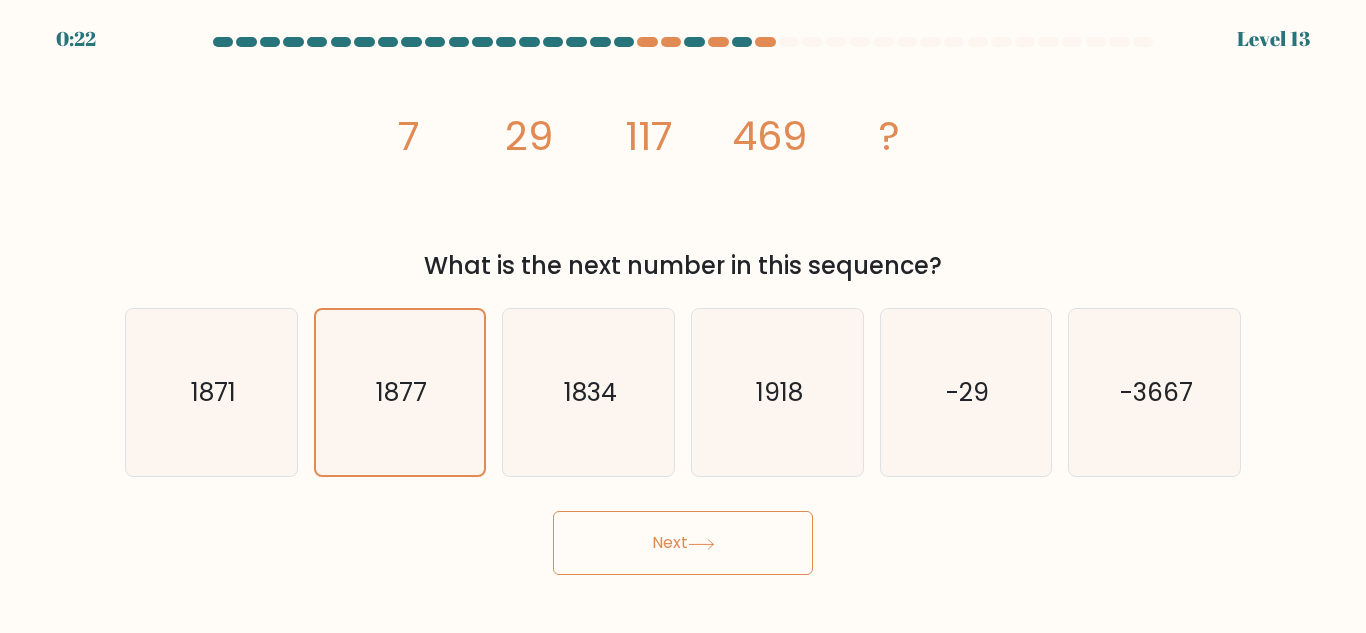 click on "Next" at bounding box center (683, 543) 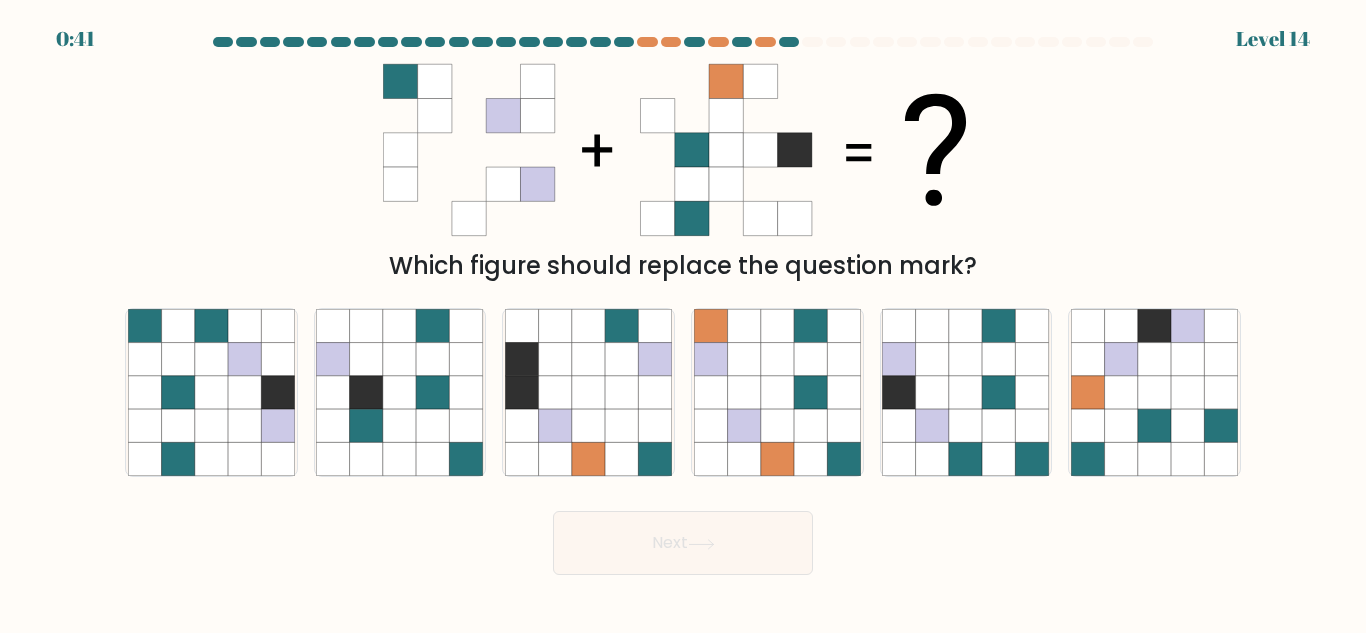 click on "Next" at bounding box center (683, 543) 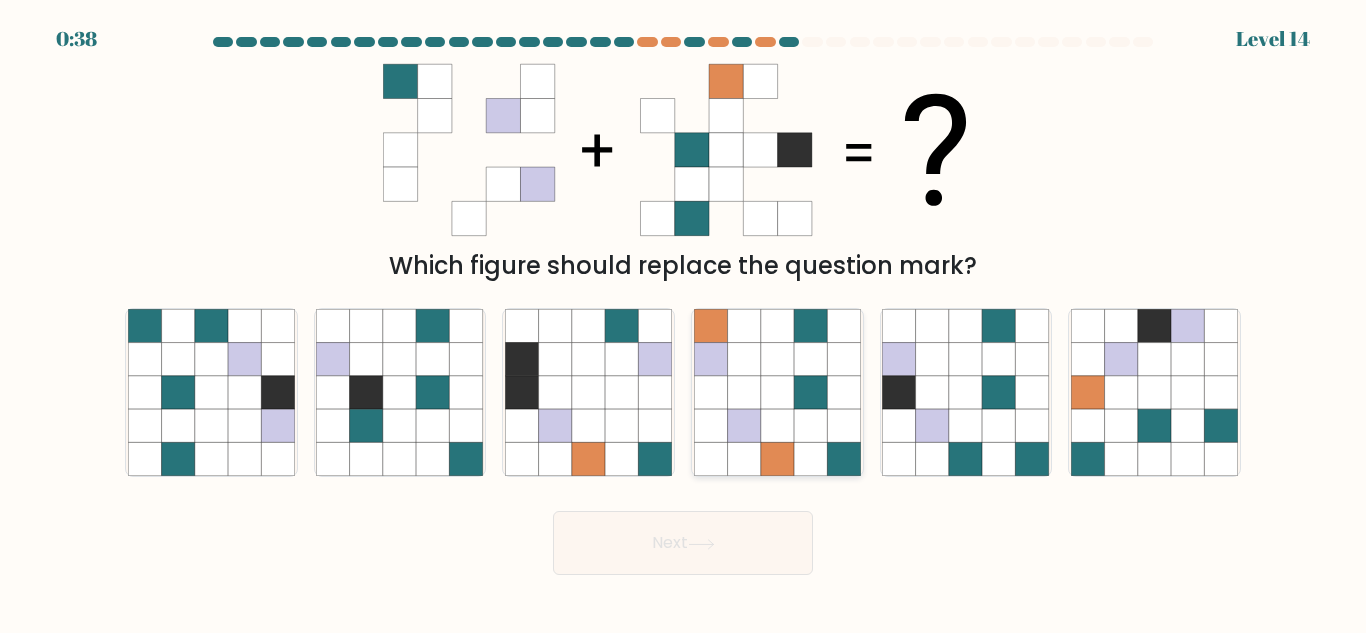 click 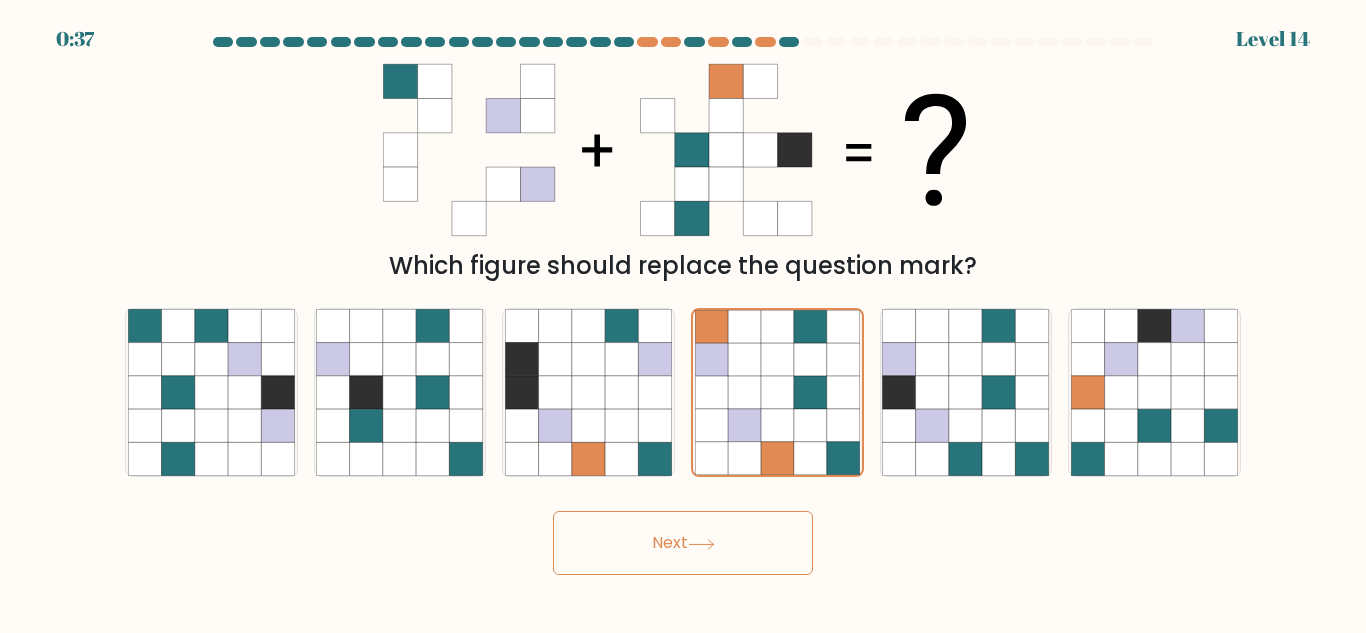 click on "Next" at bounding box center (683, 543) 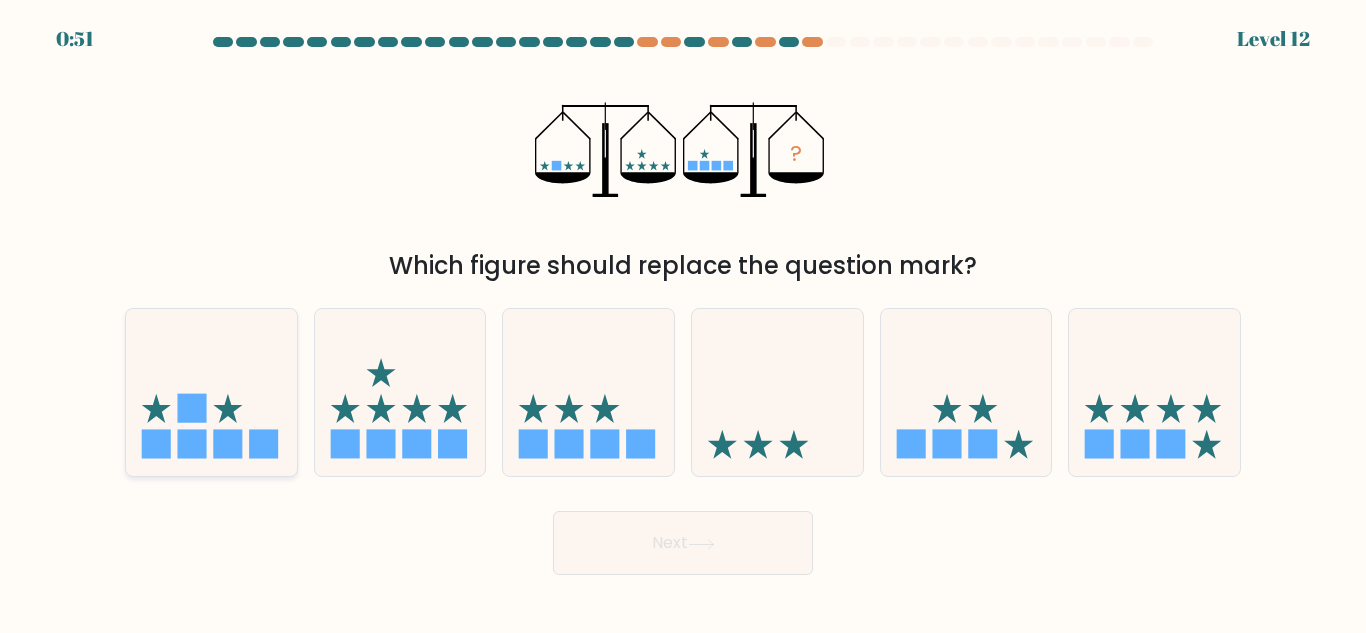 click 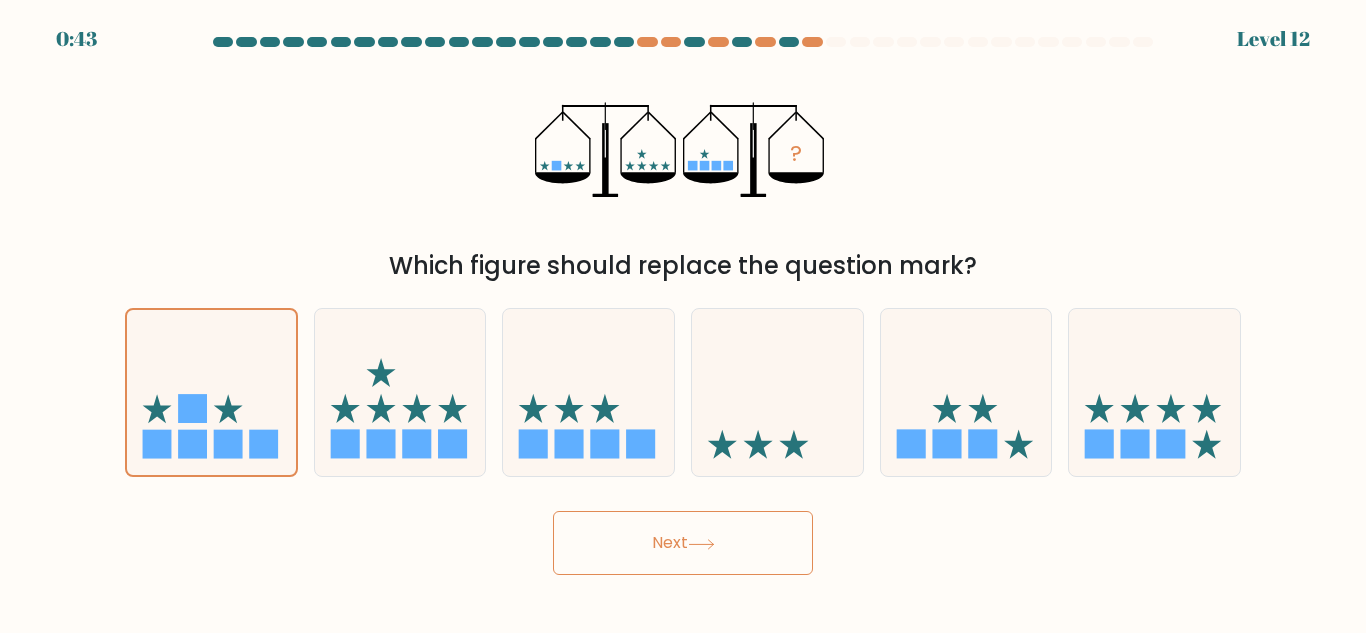 click on "Next" at bounding box center (683, 543) 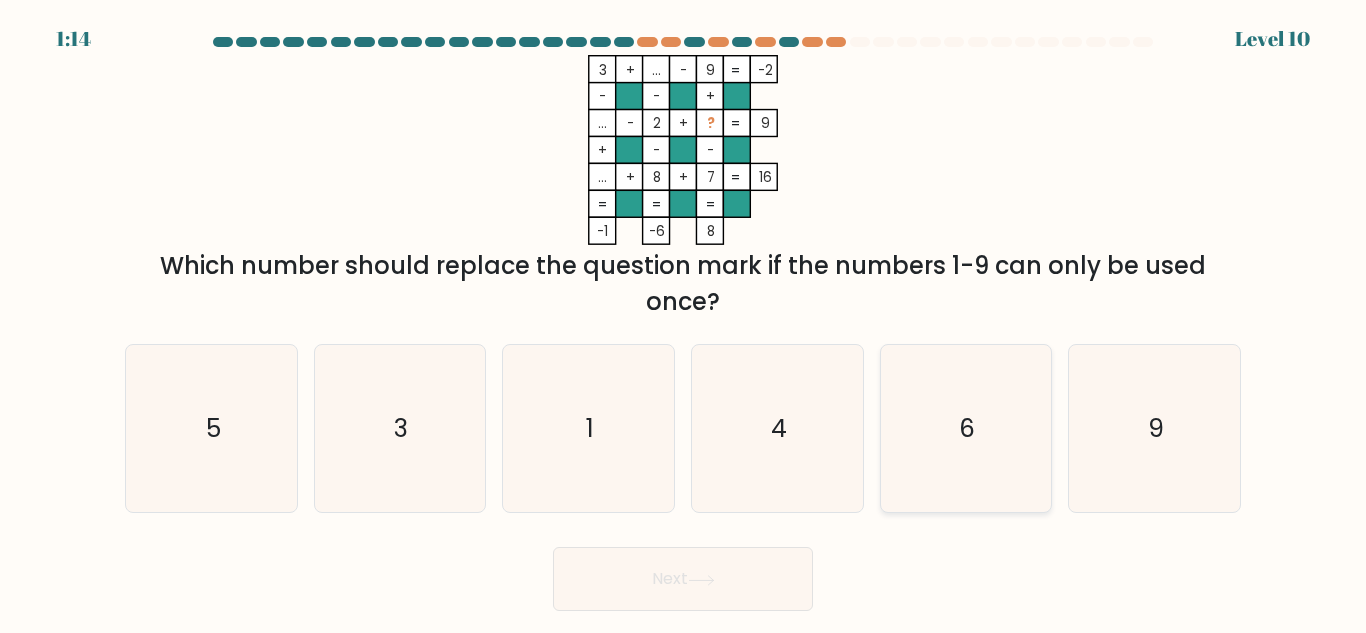 click on "6" 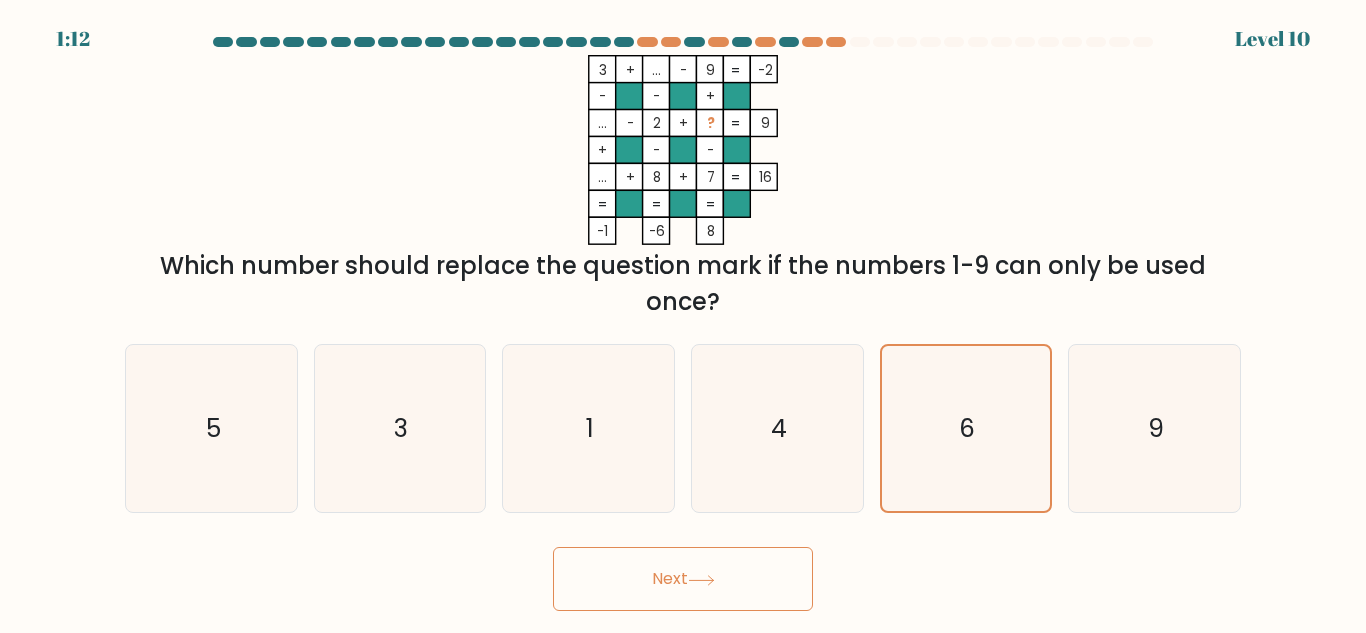 click on "Next" at bounding box center [683, 579] 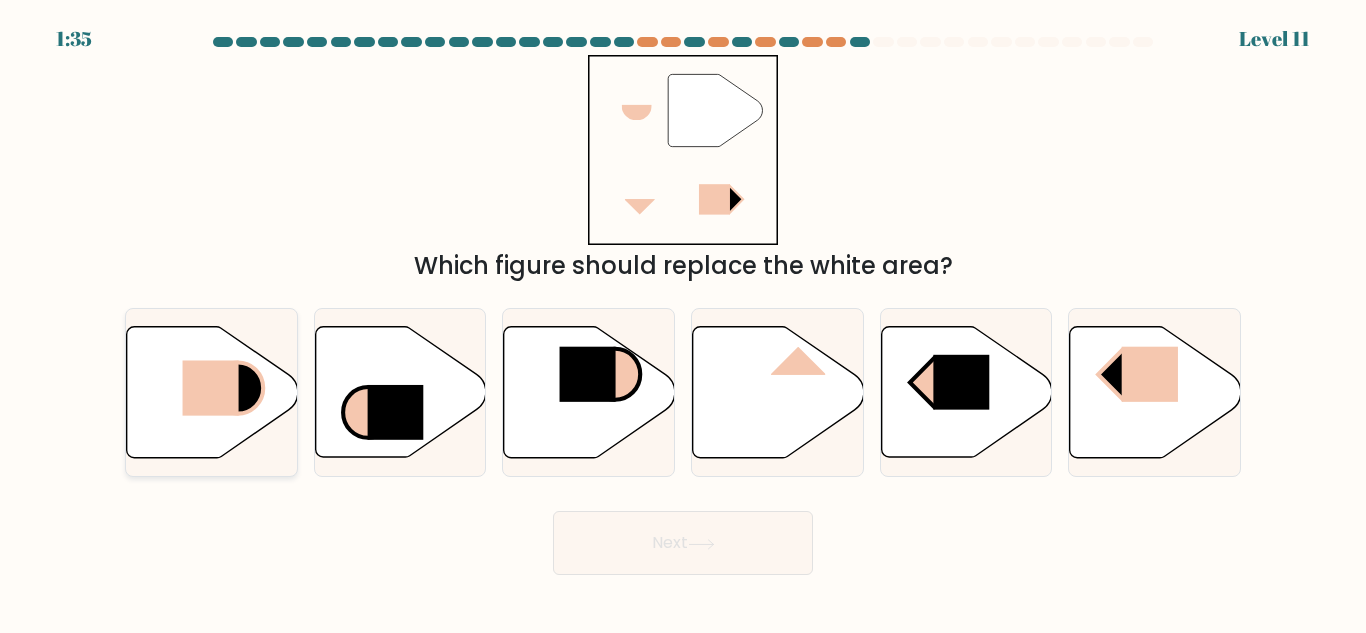 click 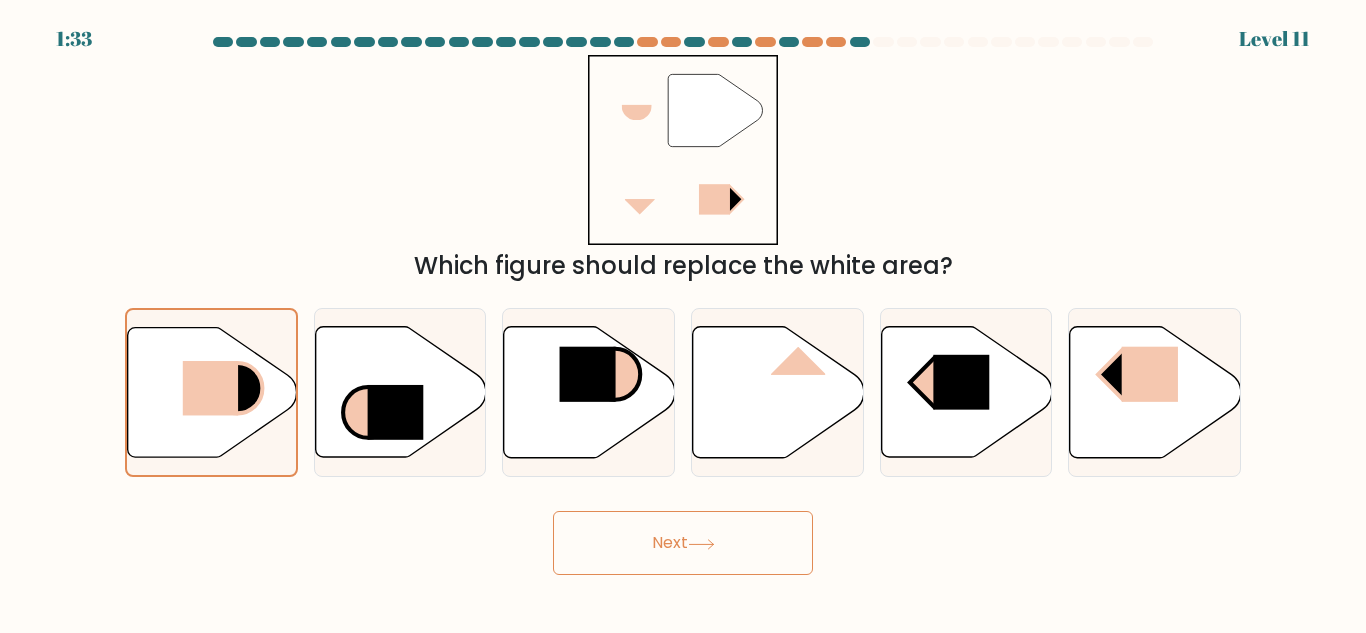click on "Next" at bounding box center (683, 543) 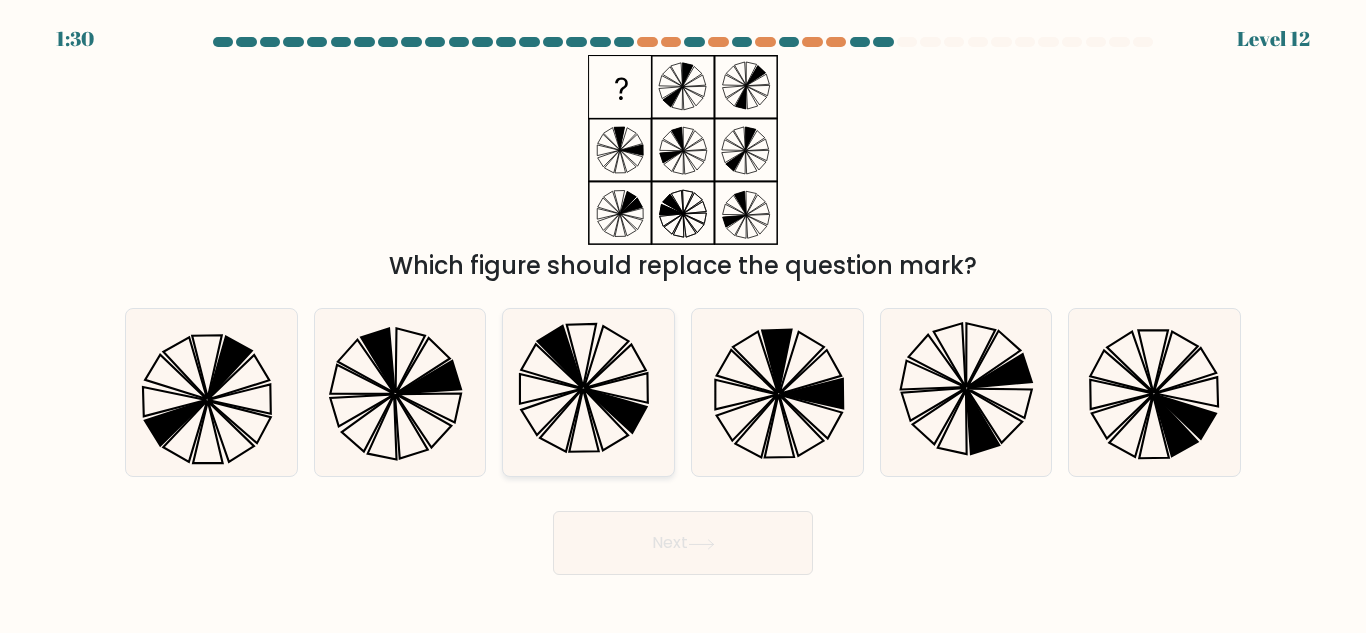 click 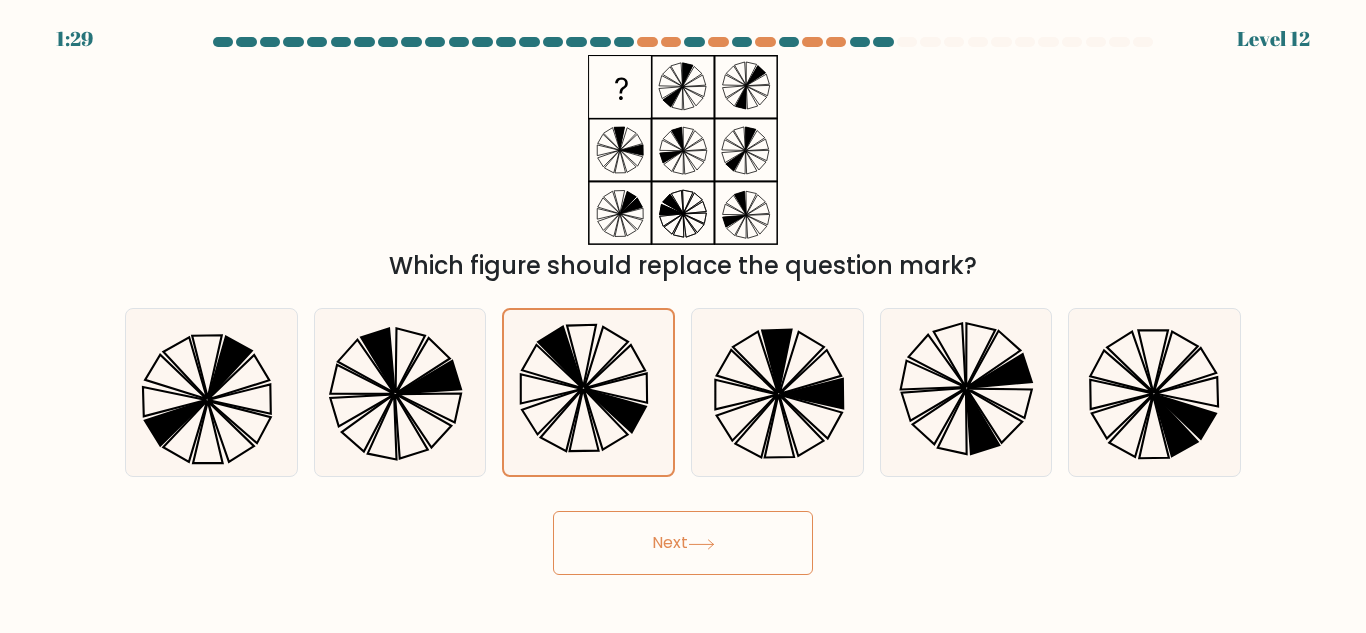 click on "Next" at bounding box center (683, 543) 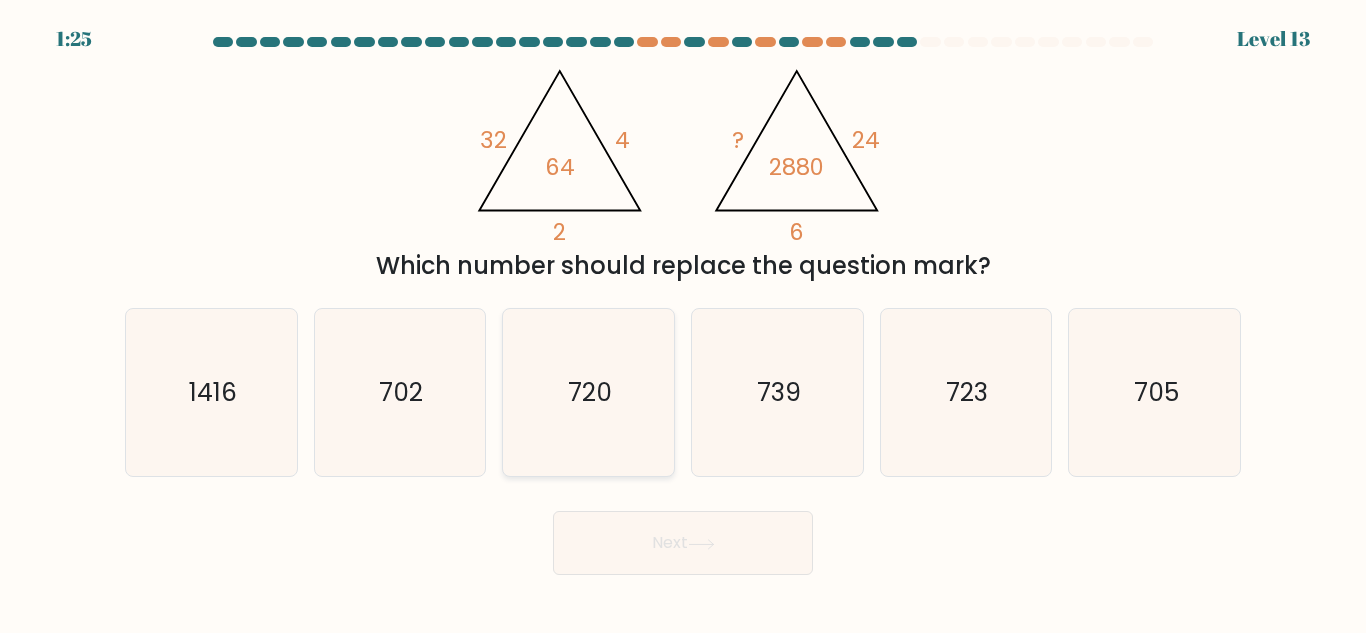 click on "720" 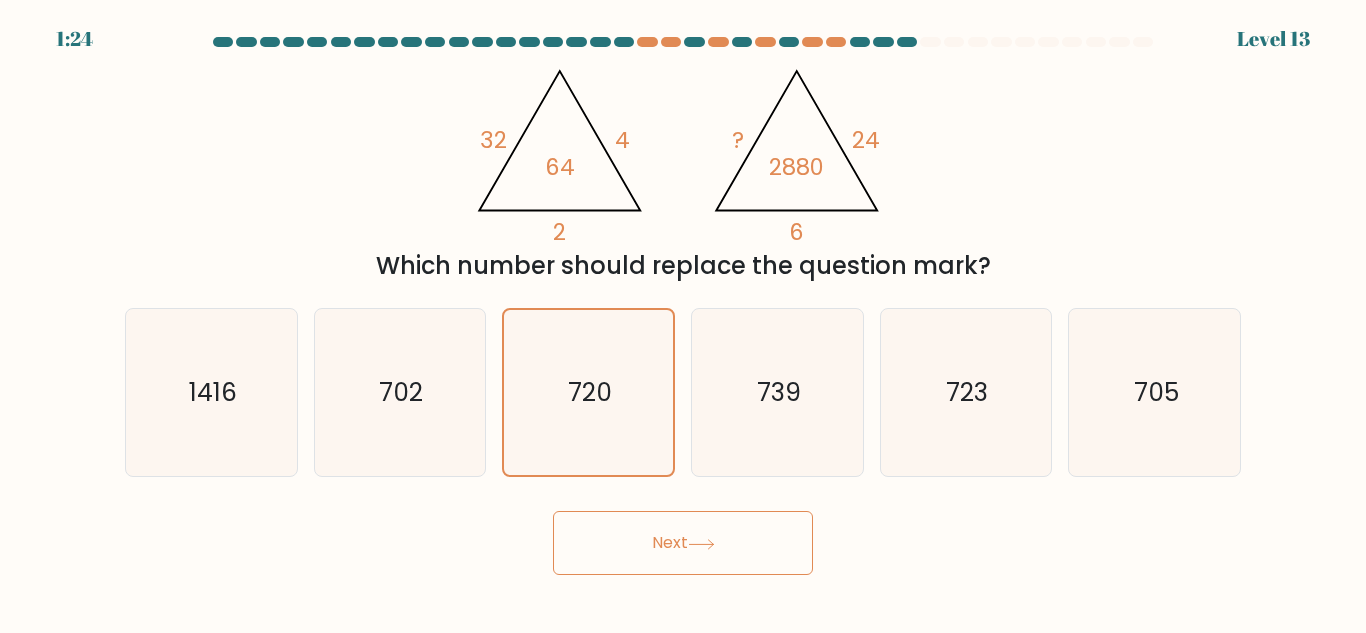 click on "Next" at bounding box center (683, 543) 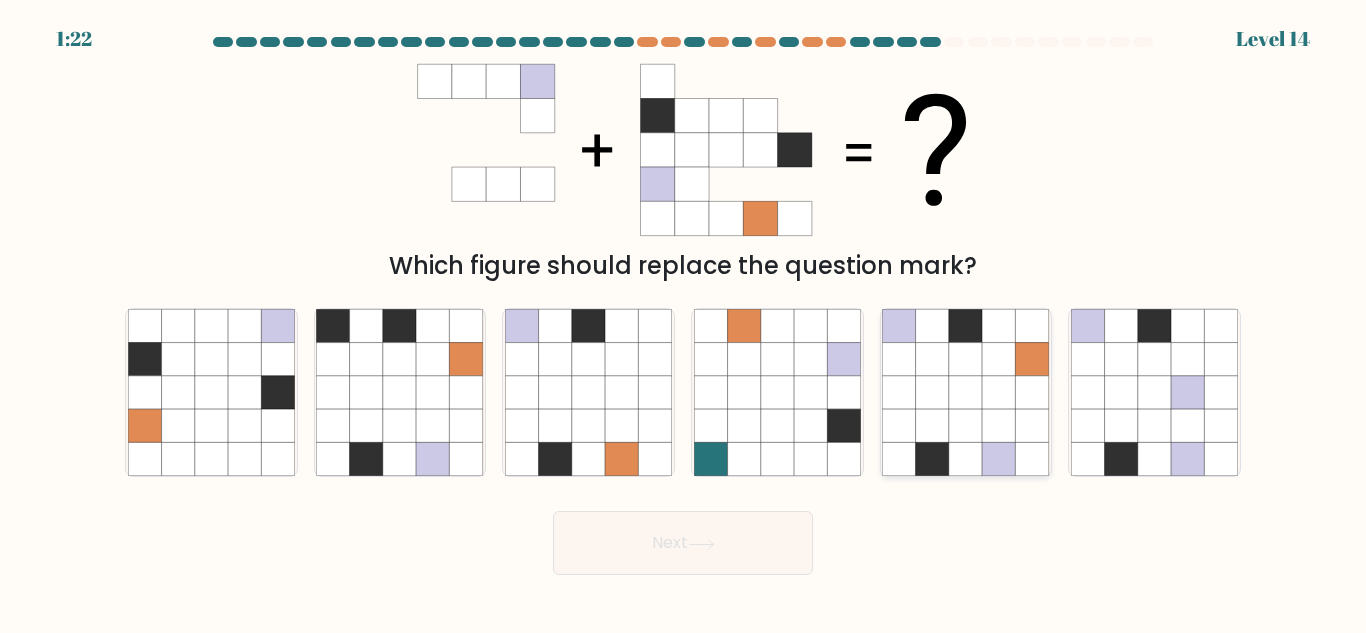click 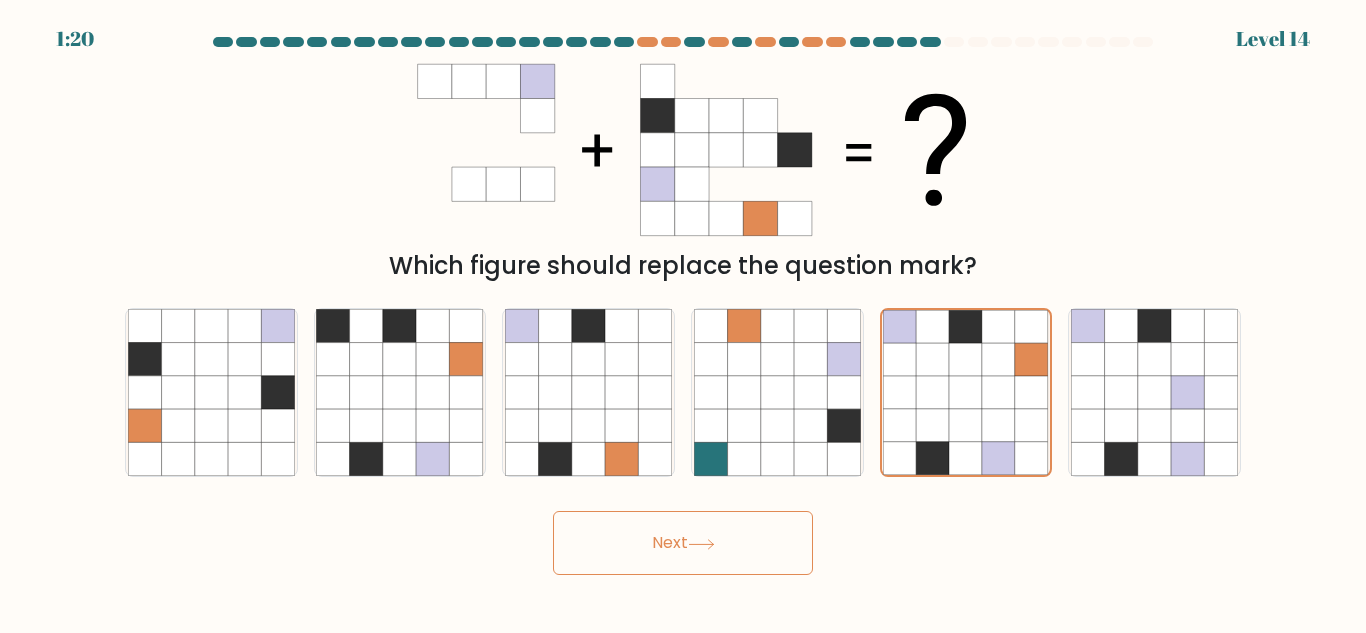 click on "Next" at bounding box center (683, 543) 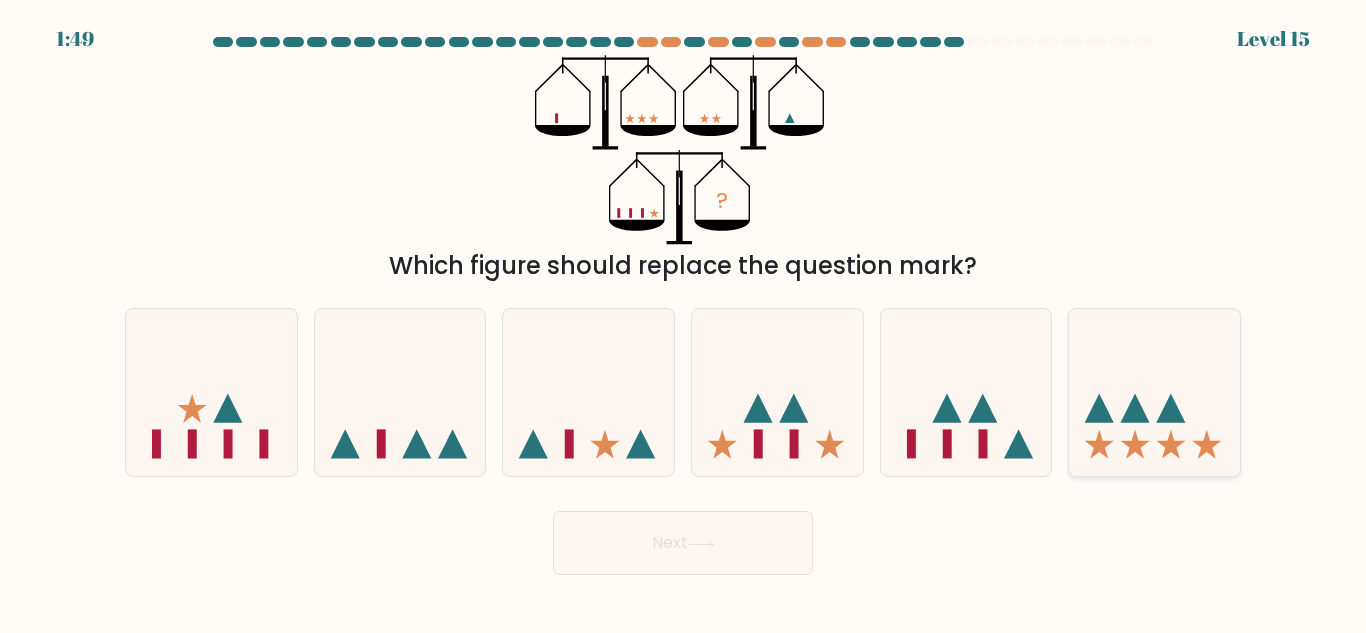 click 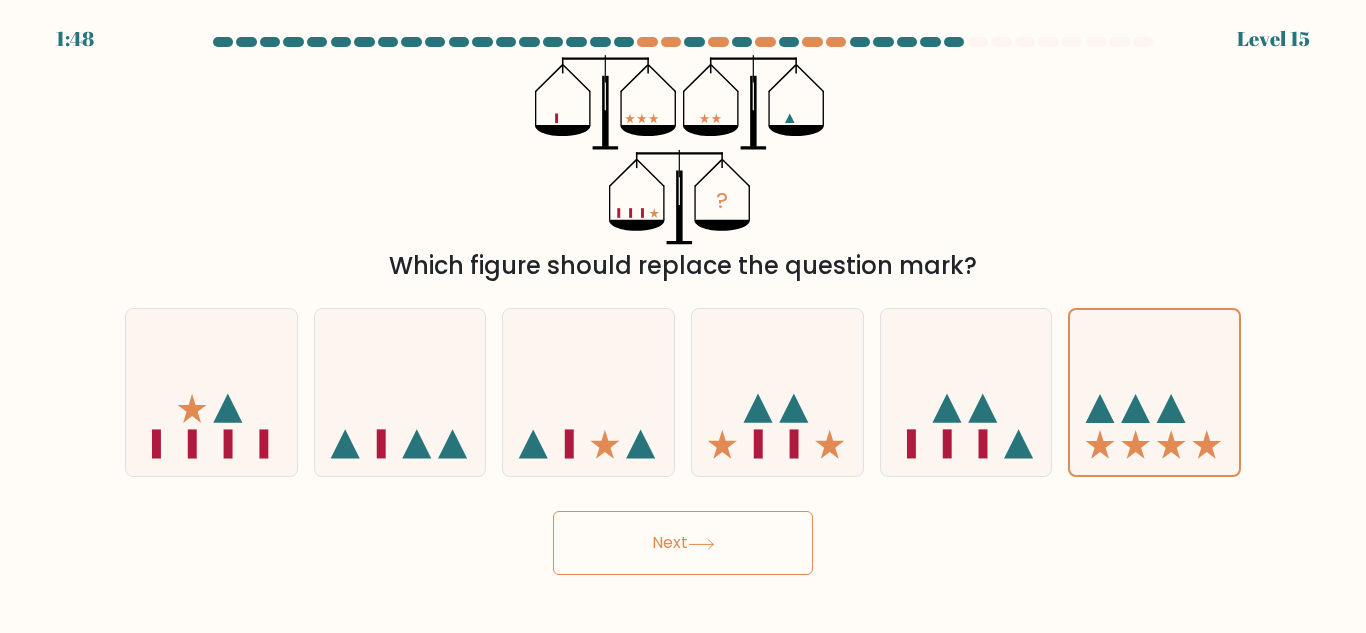 click on "Next" at bounding box center [683, 543] 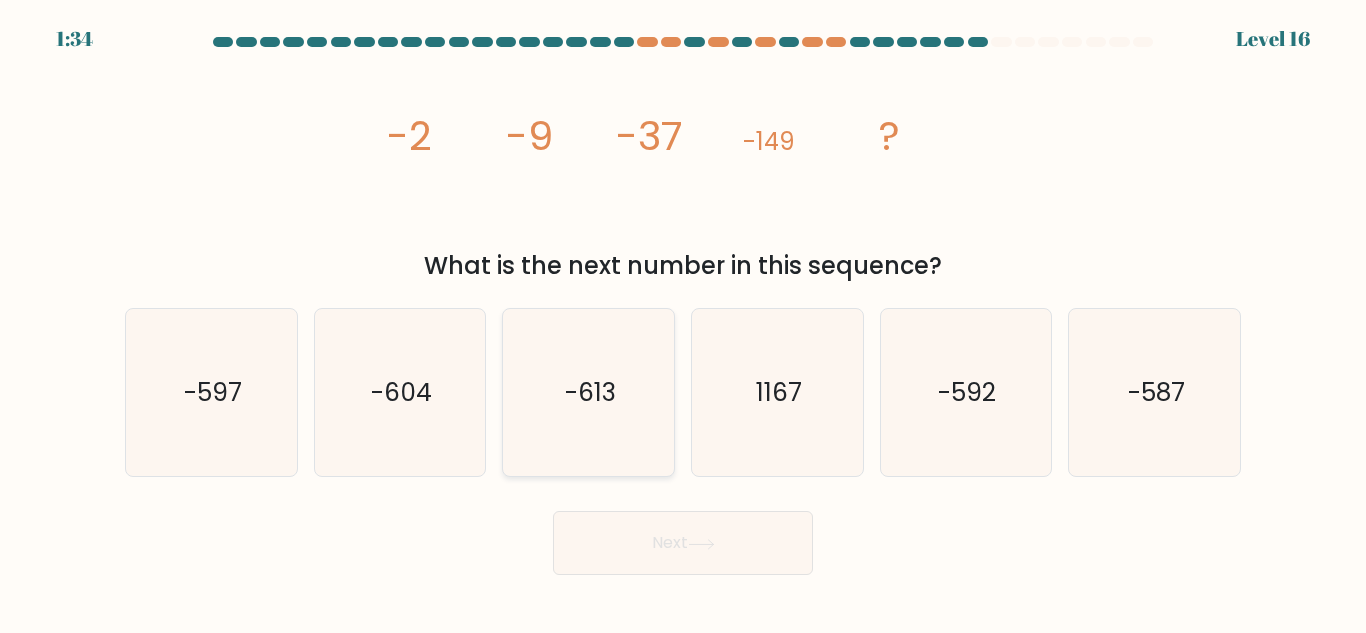click on "-613" 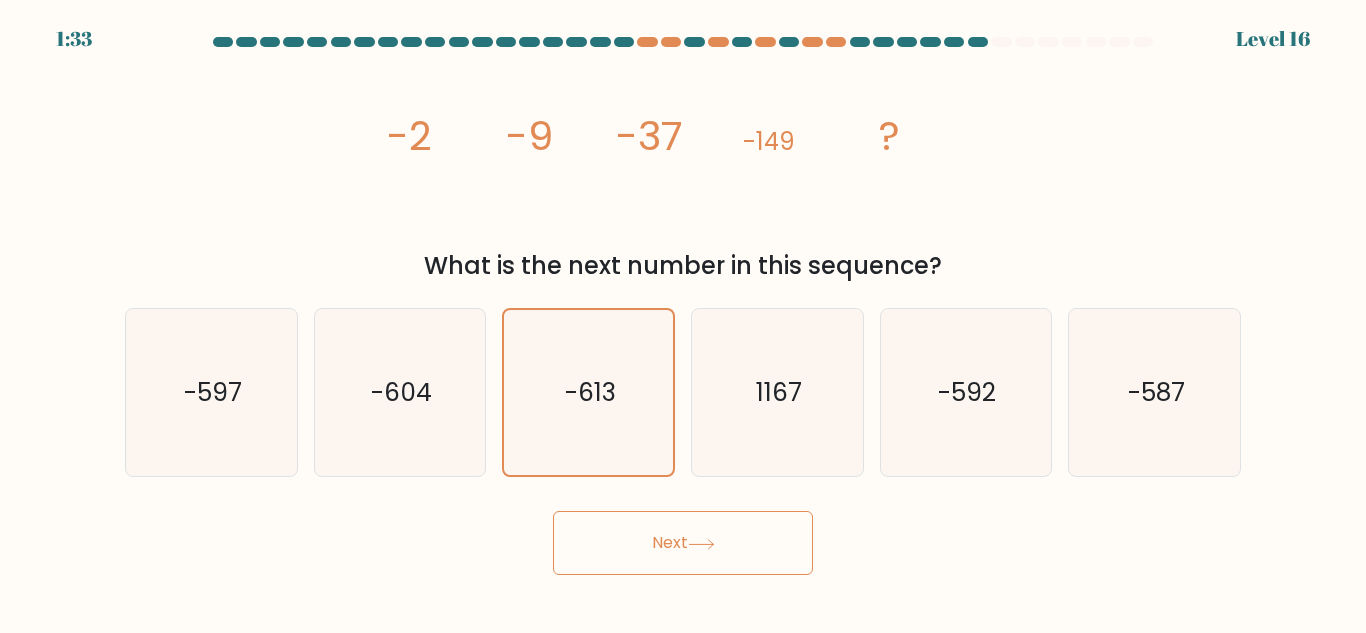 click on "Next" at bounding box center (683, 543) 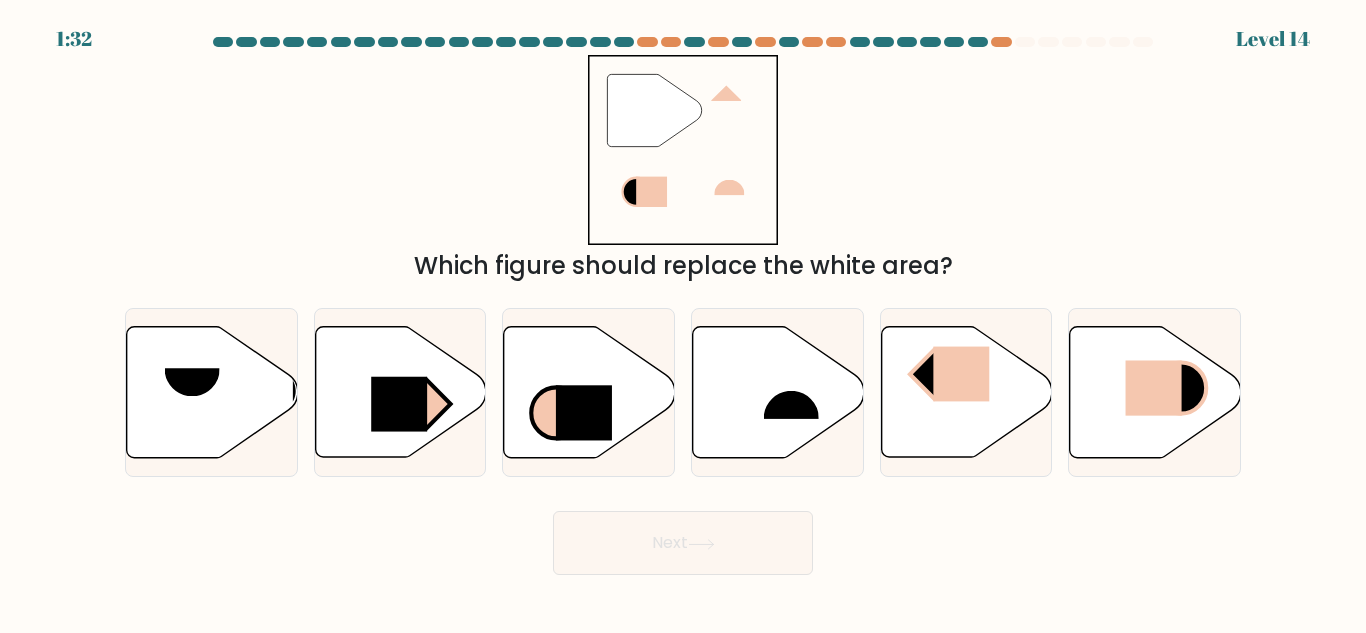 click on "Next" at bounding box center (683, 543) 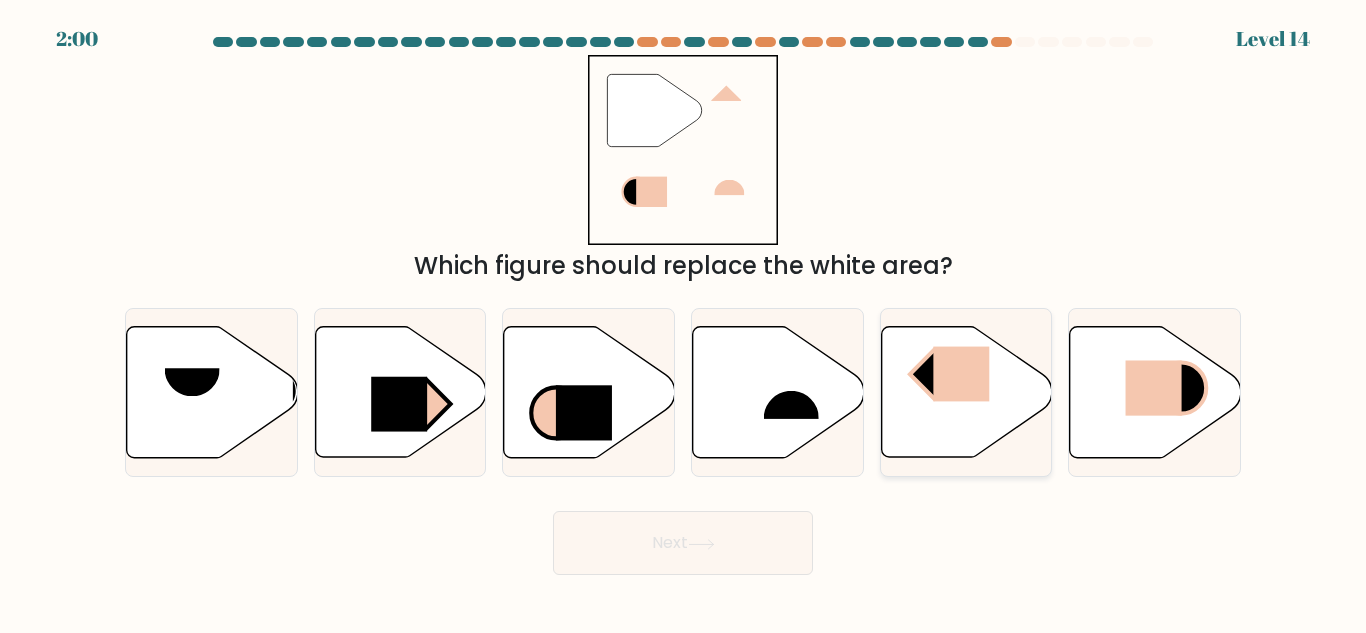 click 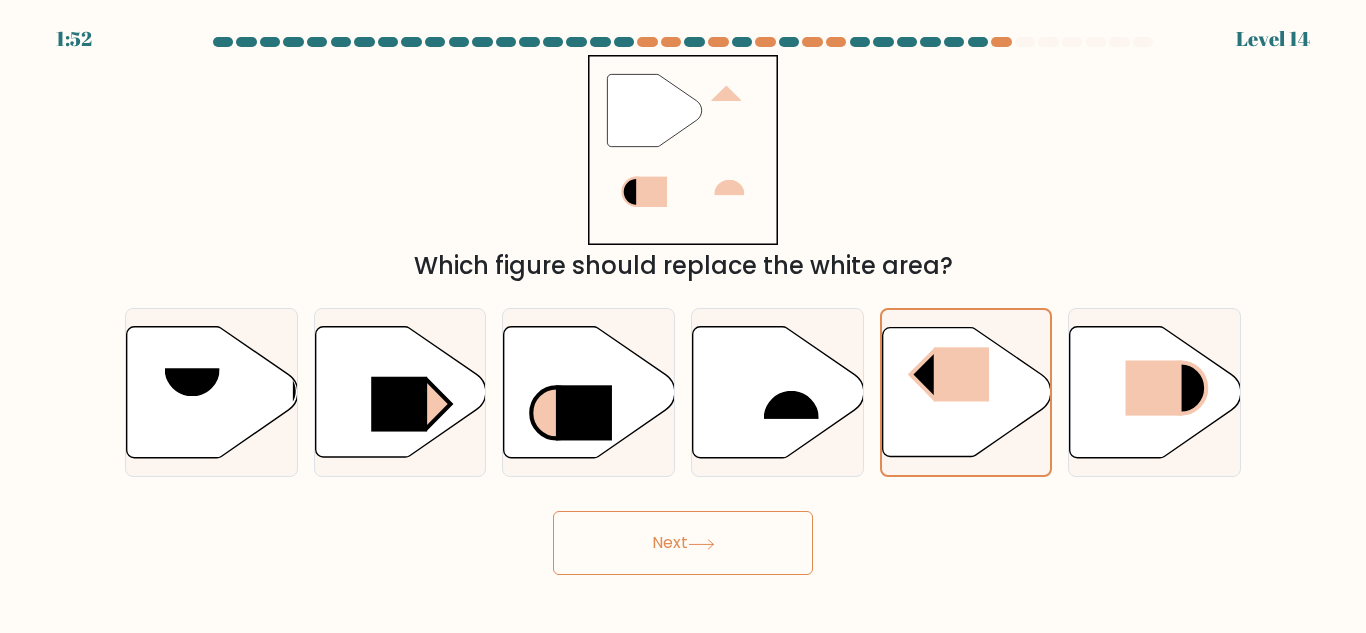 click on "Next" at bounding box center [683, 538] 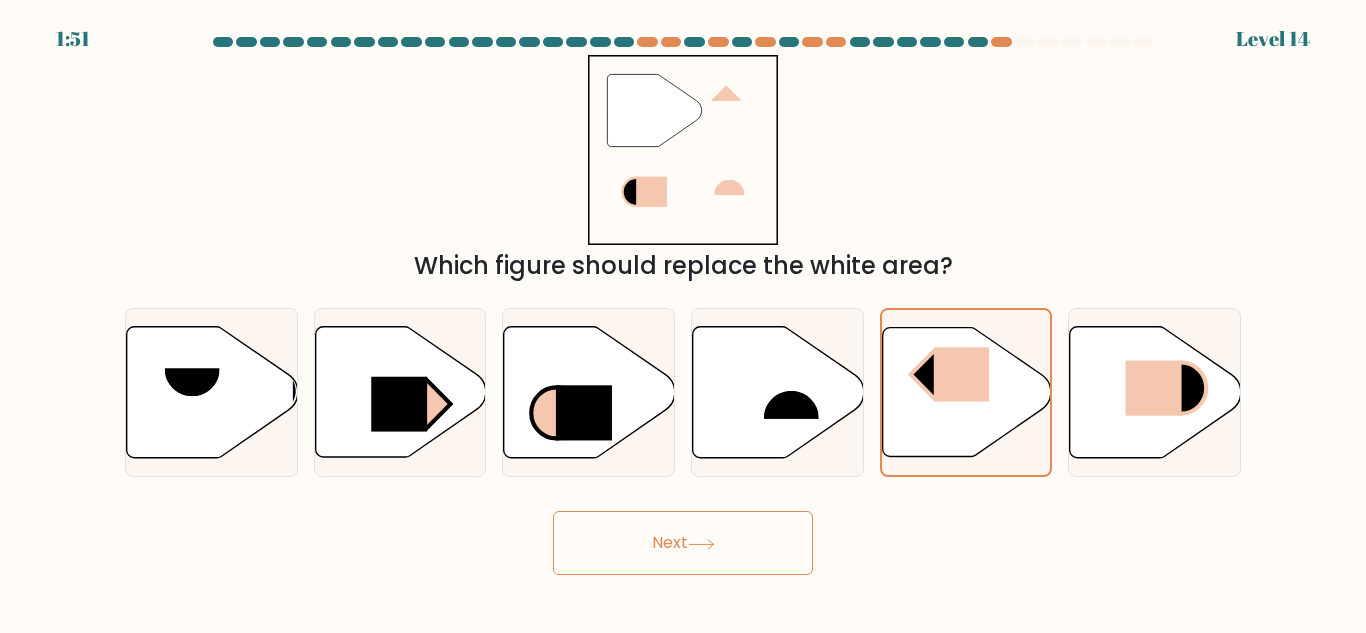 click on "Next" at bounding box center [683, 543] 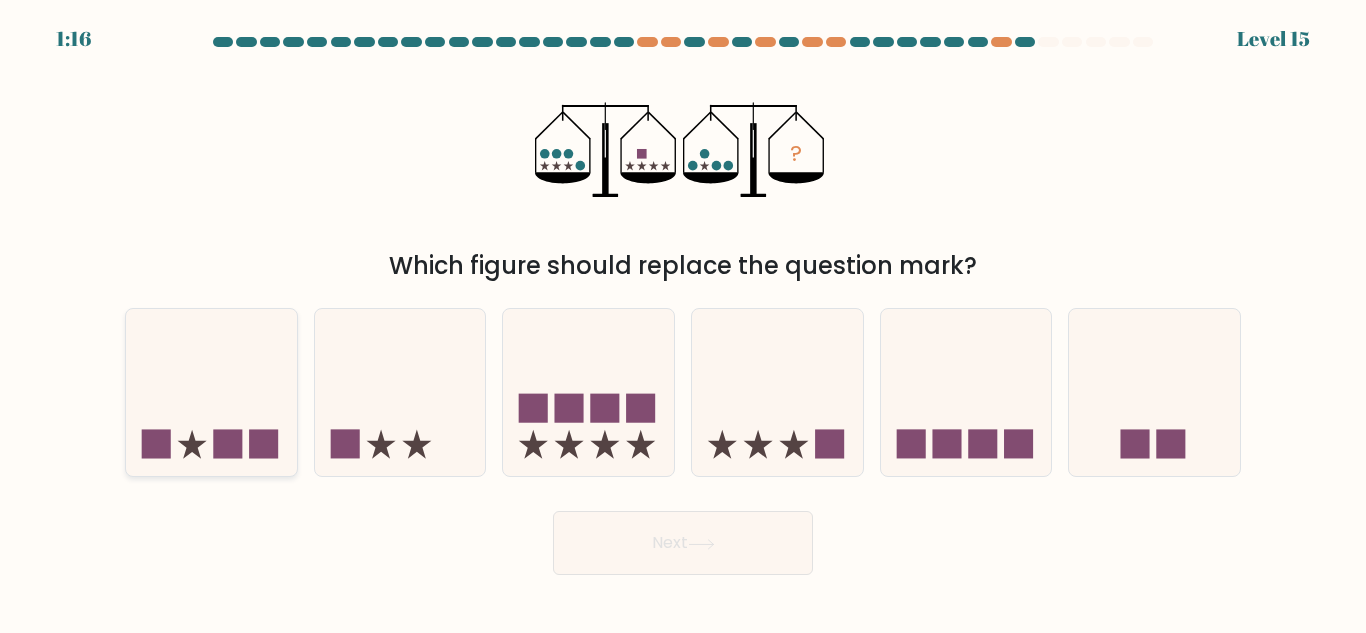 click 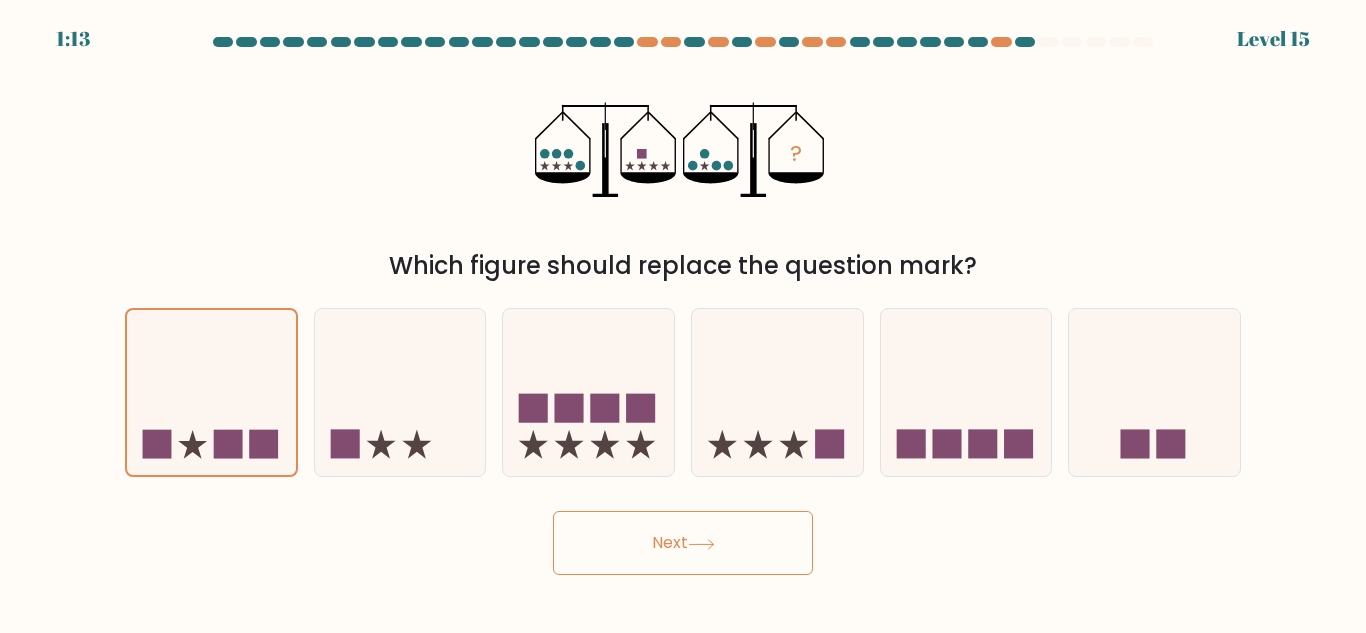 click on "Next" at bounding box center (683, 543) 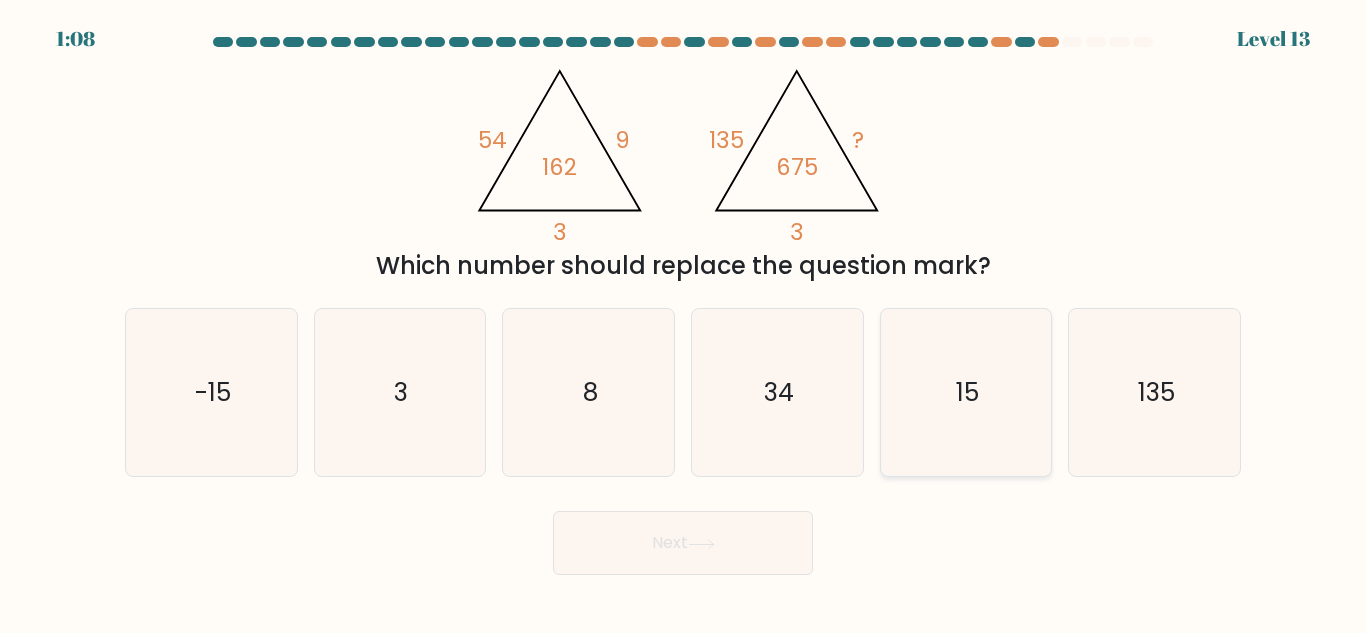 click on "15" 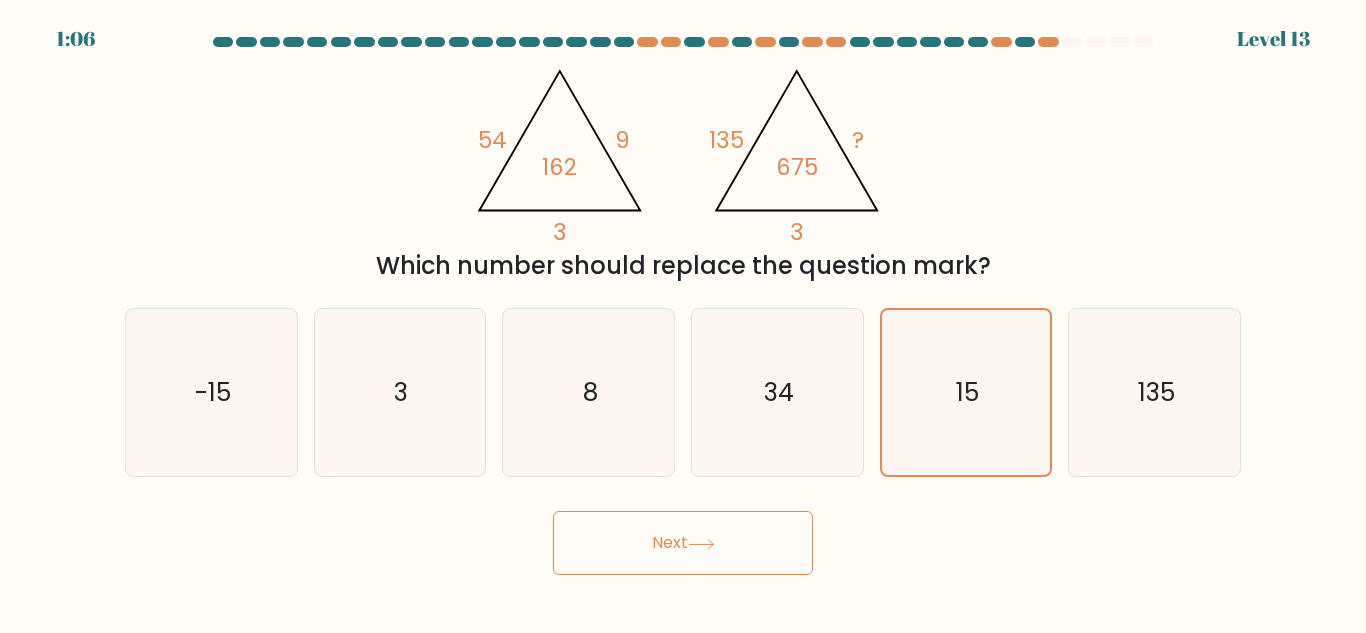 click on "Next" at bounding box center (683, 543) 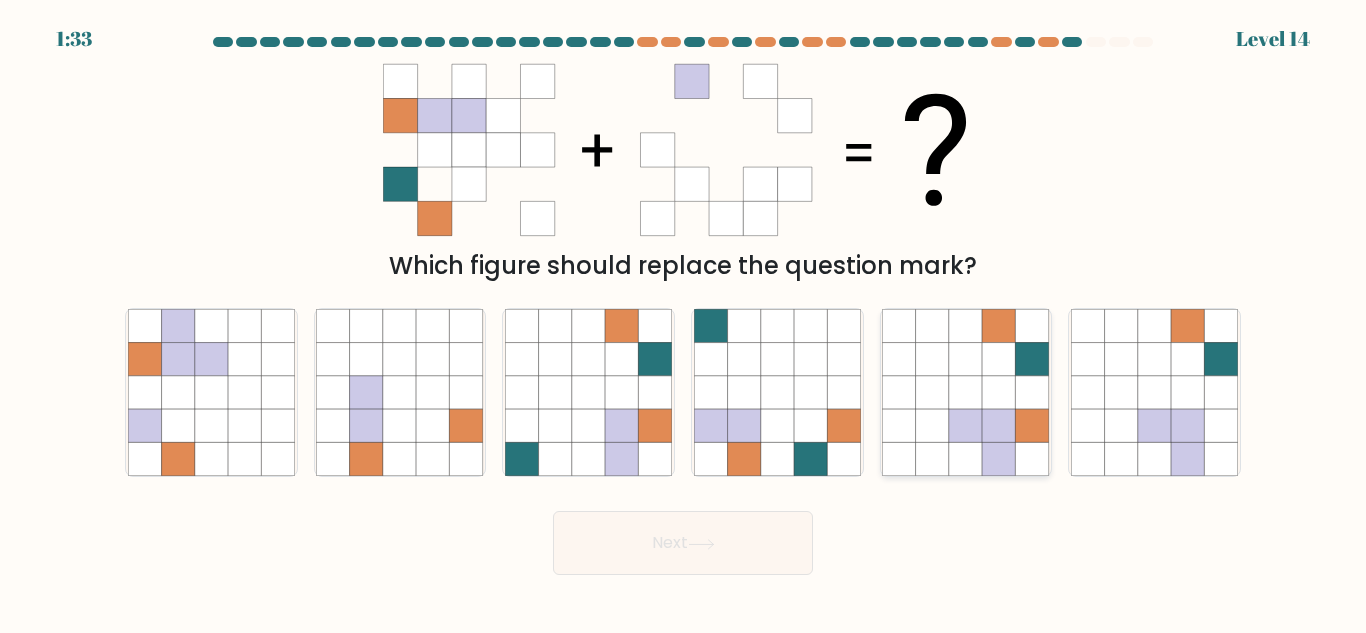 click 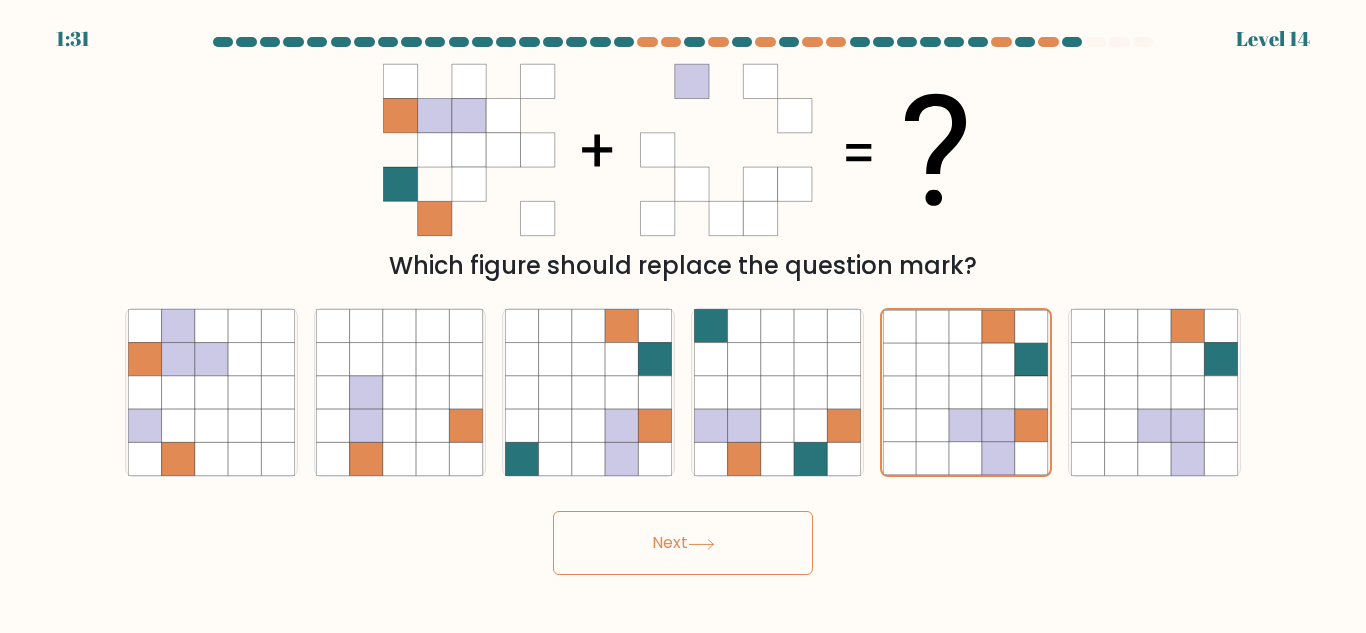 click on "Next" at bounding box center [683, 543] 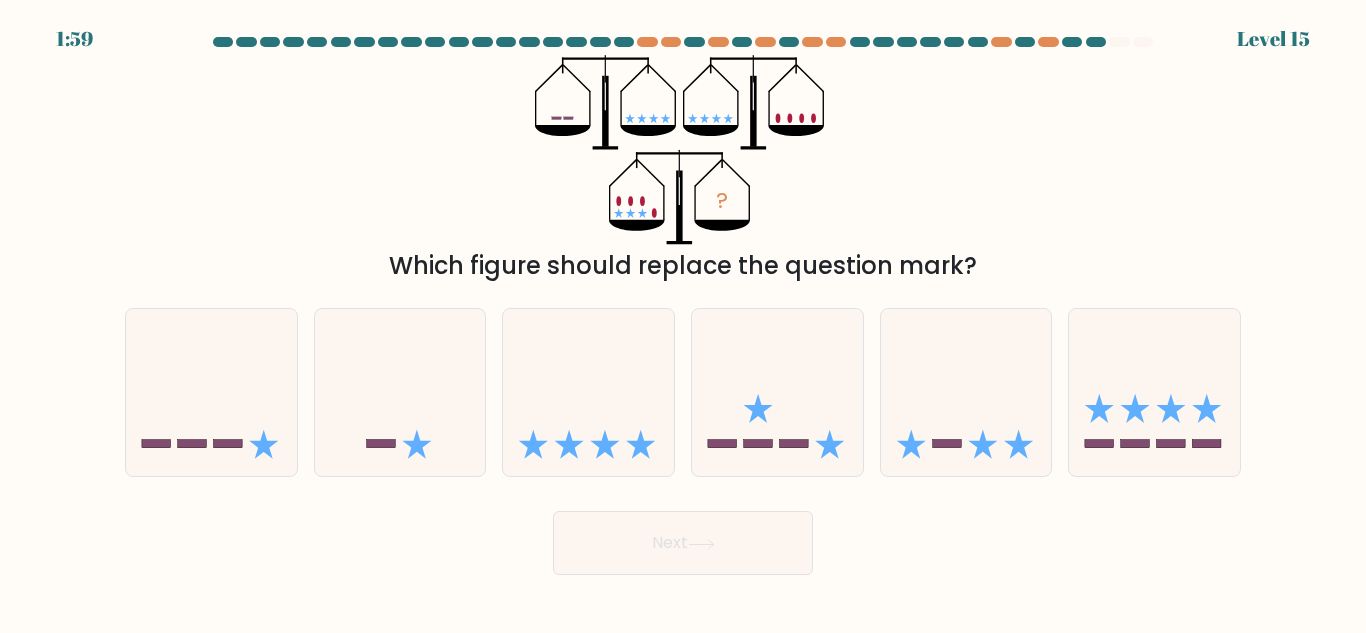 click on "Next" at bounding box center (683, 543) 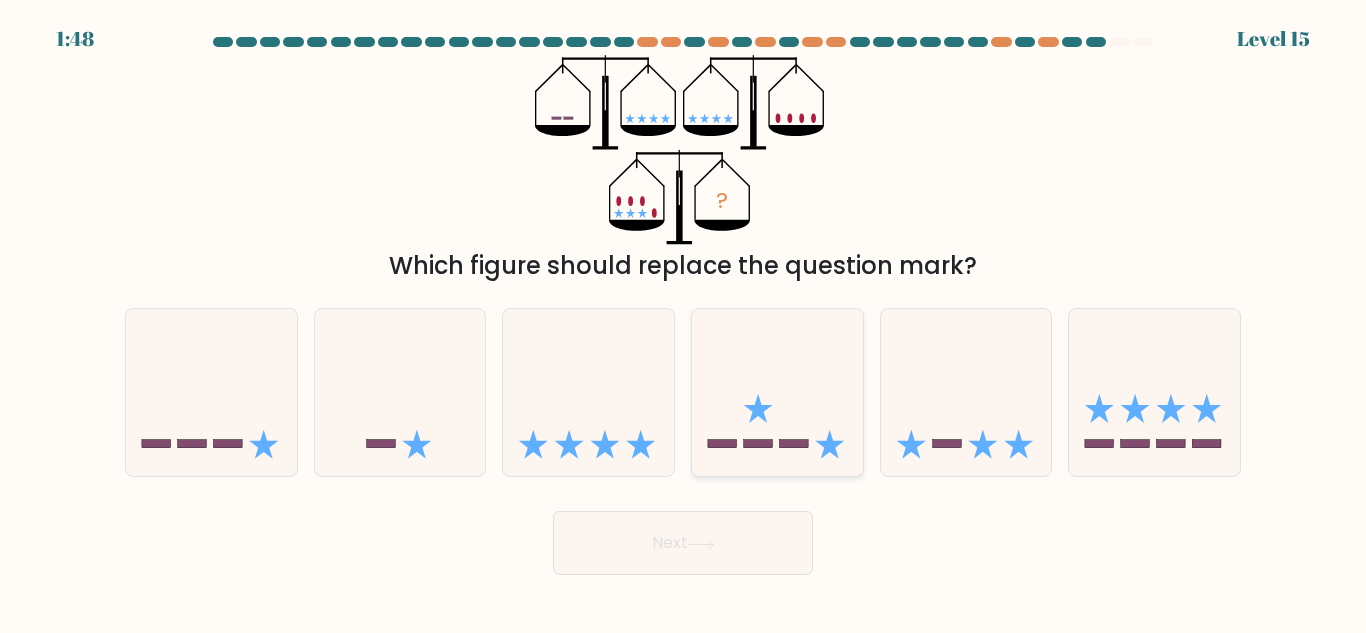 click 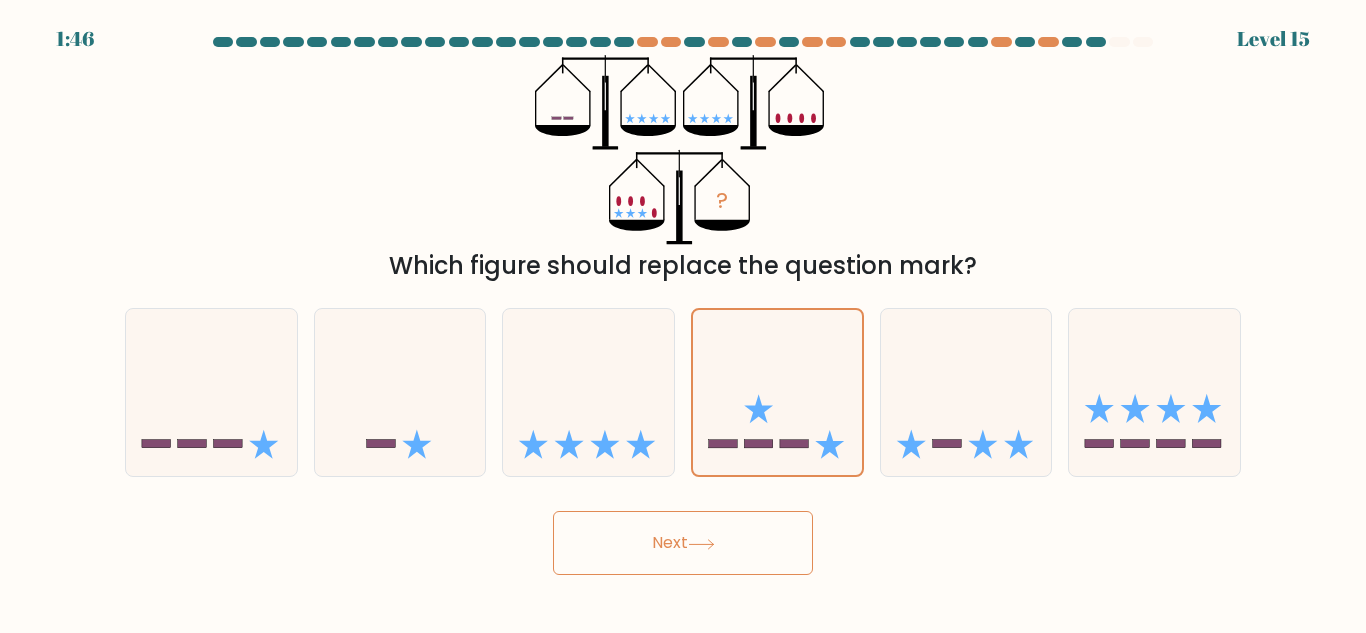 click on "Next" at bounding box center [683, 543] 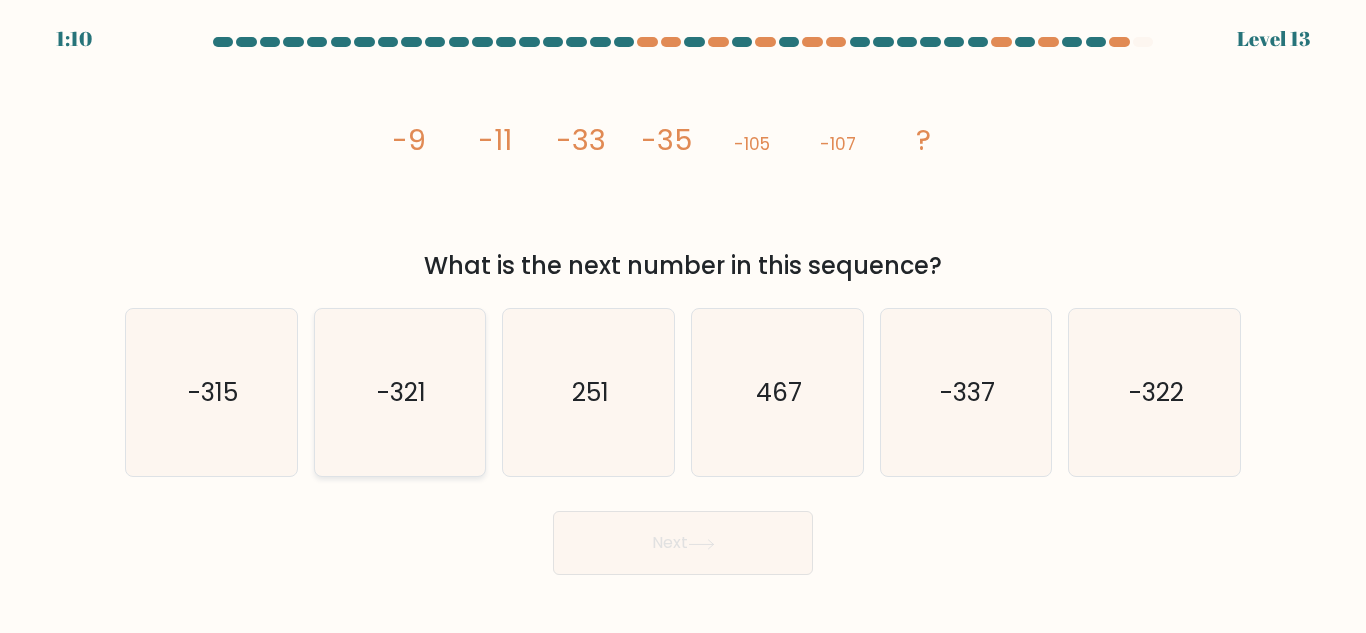 click on "-321" 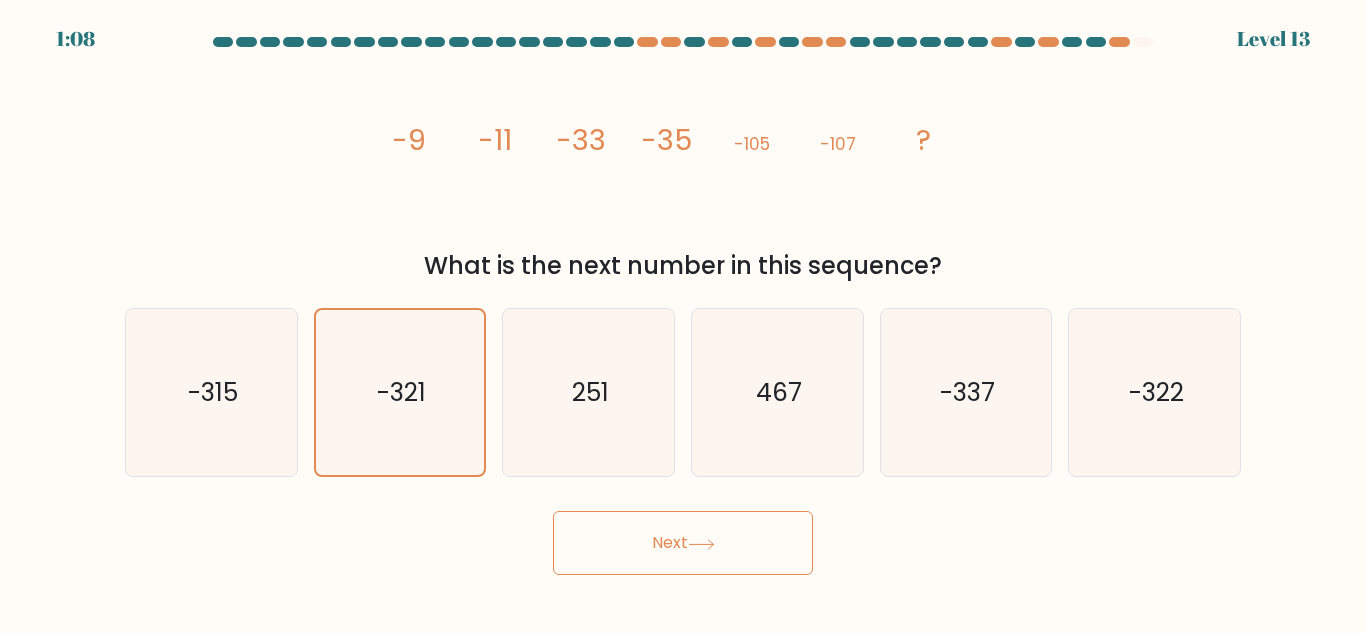 click on "Next" at bounding box center (683, 543) 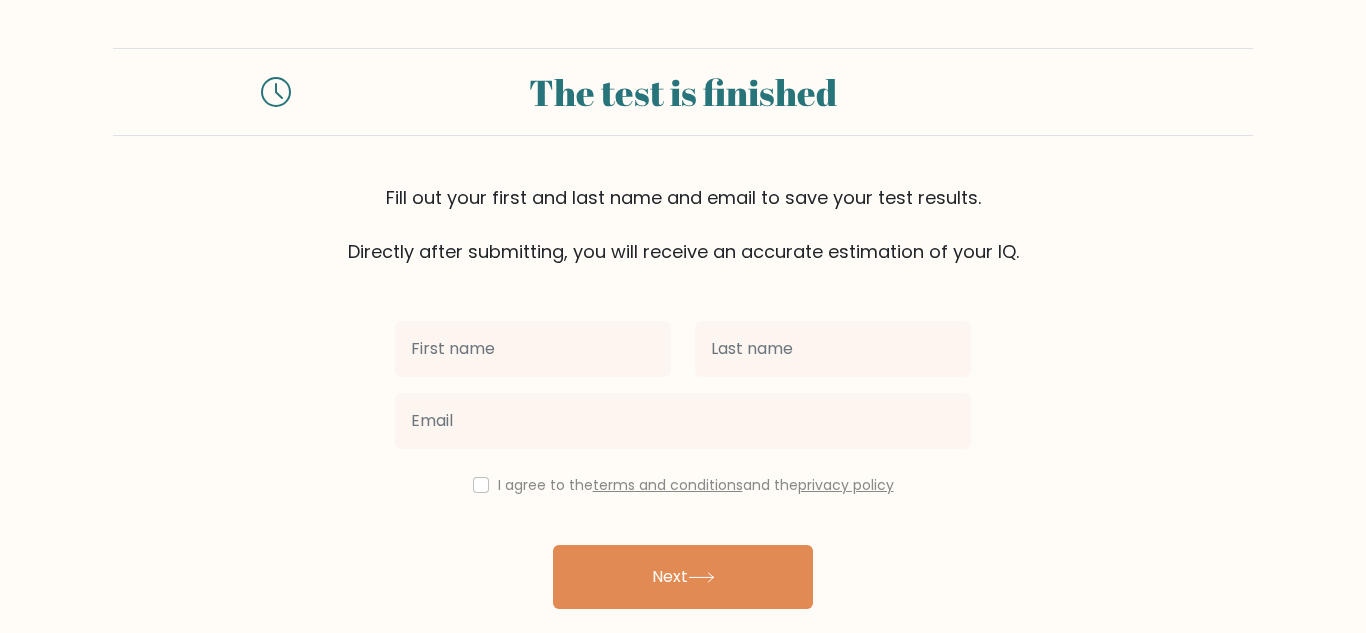 scroll, scrollTop: 0, scrollLeft: 0, axis: both 